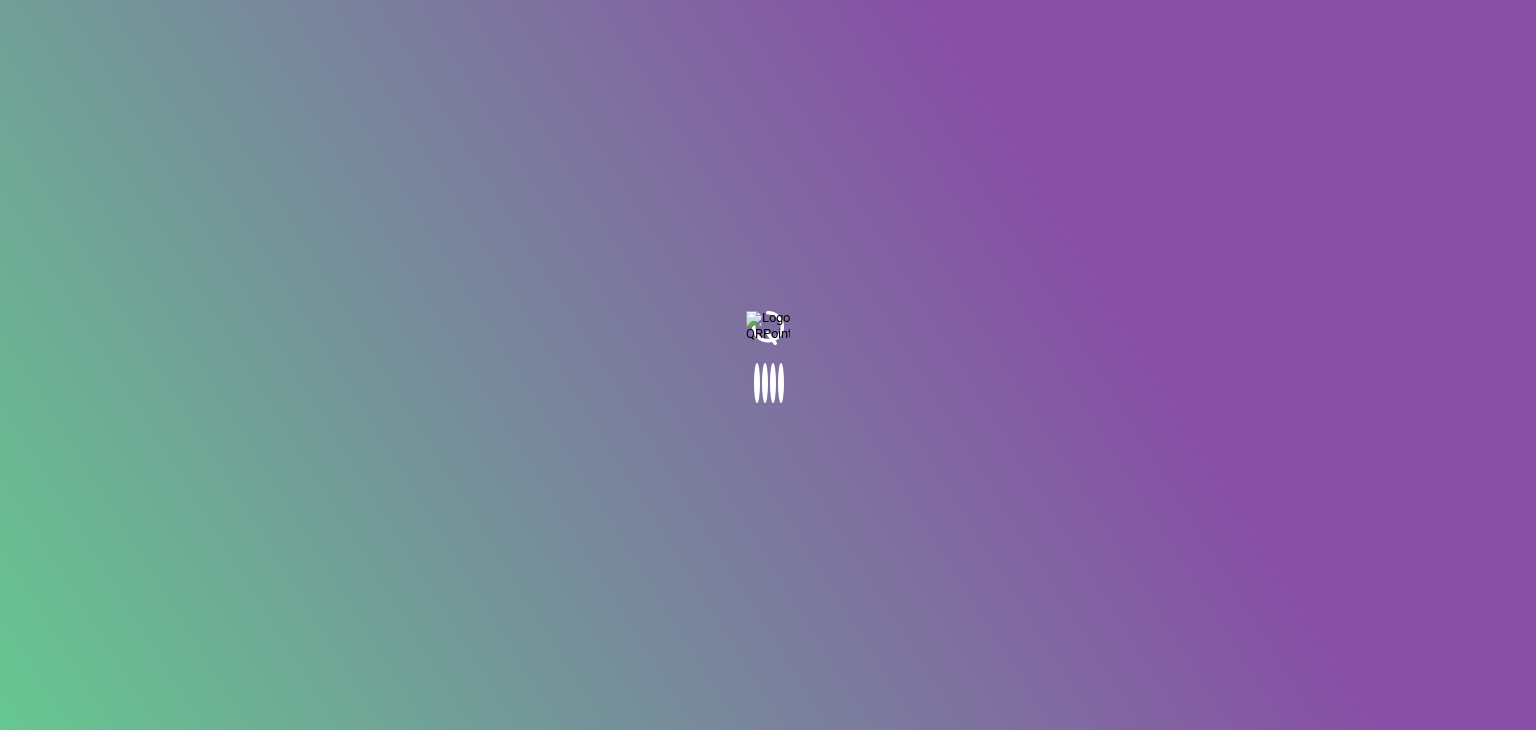 scroll, scrollTop: 0, scrollLeft: 0, axis: both 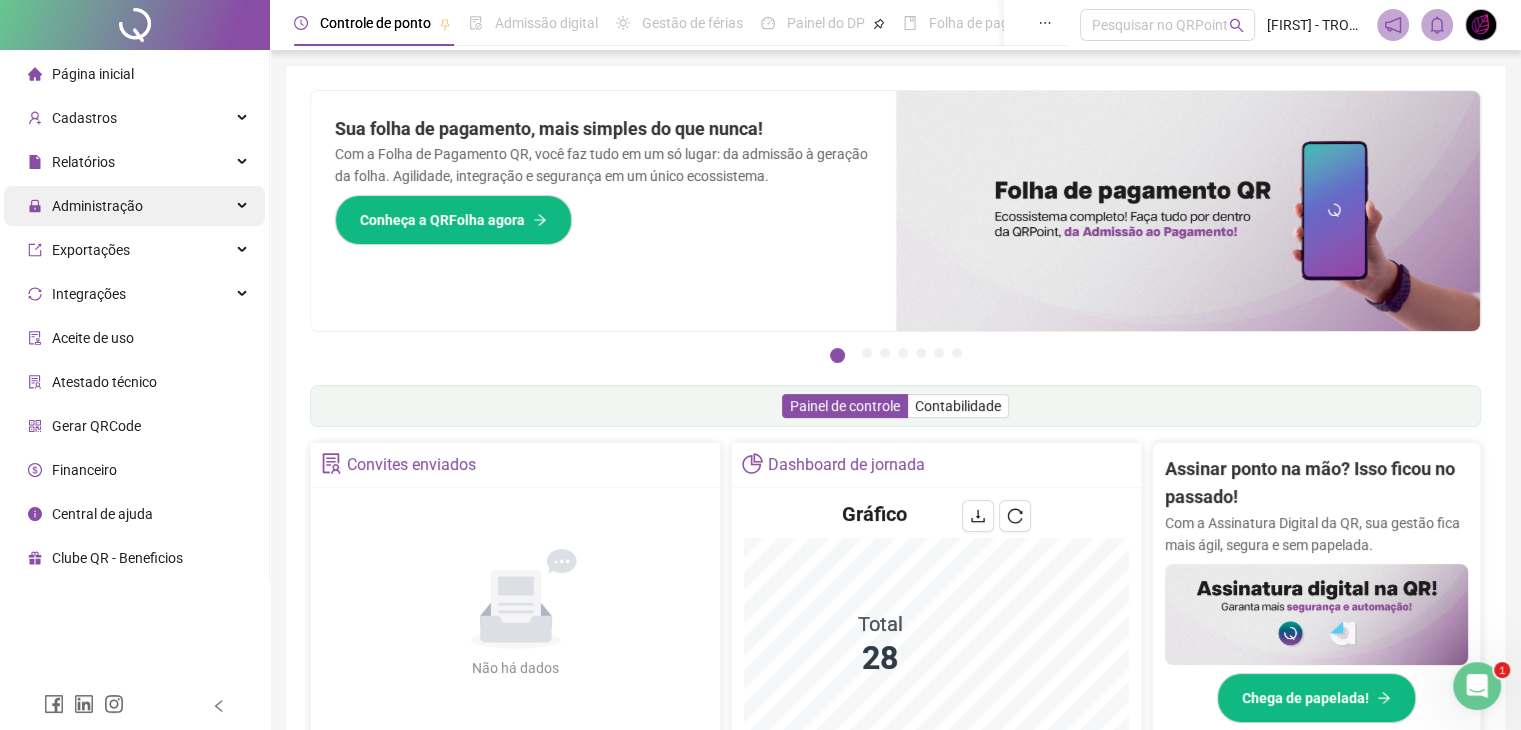 click on "Administração" at bounding box center (134, 206) 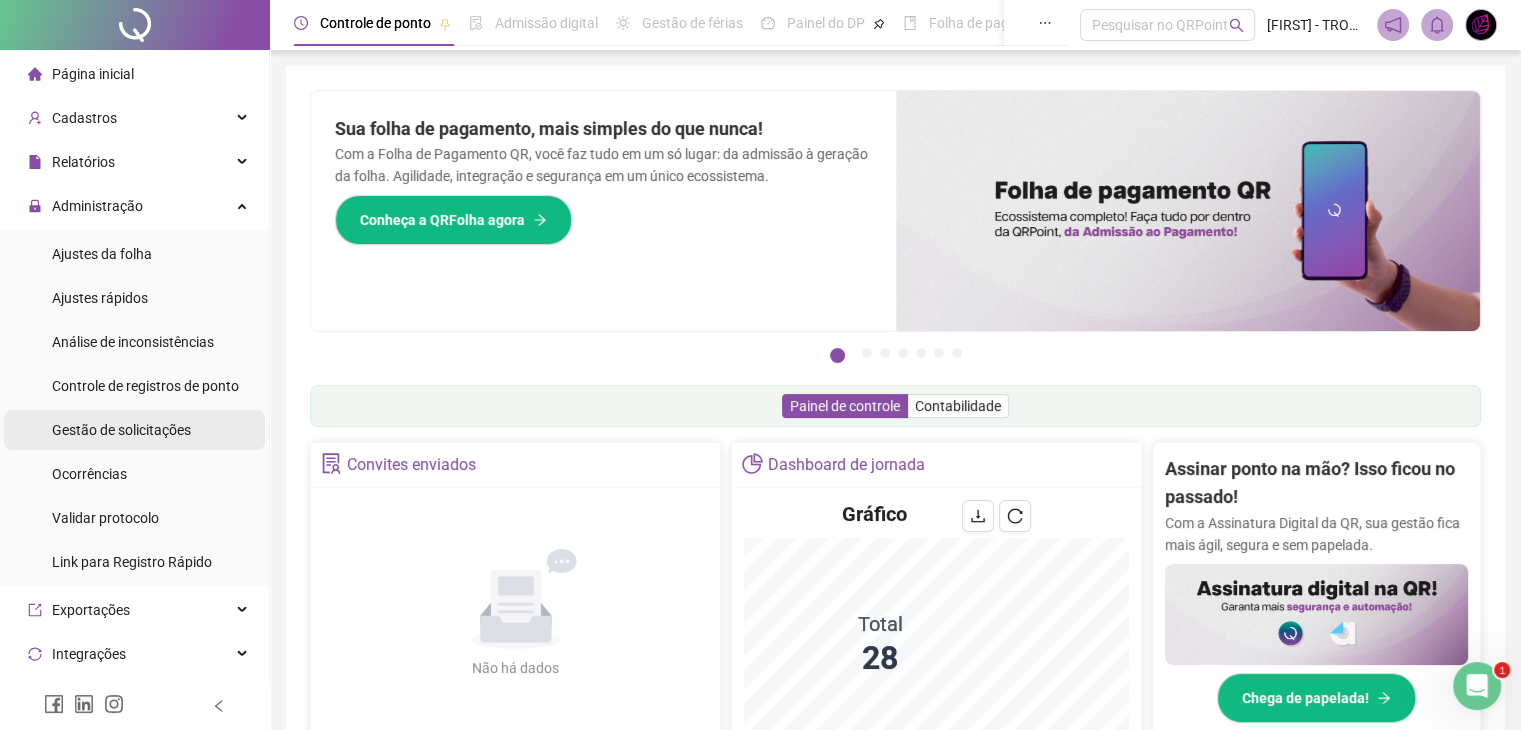 drag, startPoint x: 125, startPoint y: 422, endPoint x: 150, endPoint y: 429, distance: 25.96151 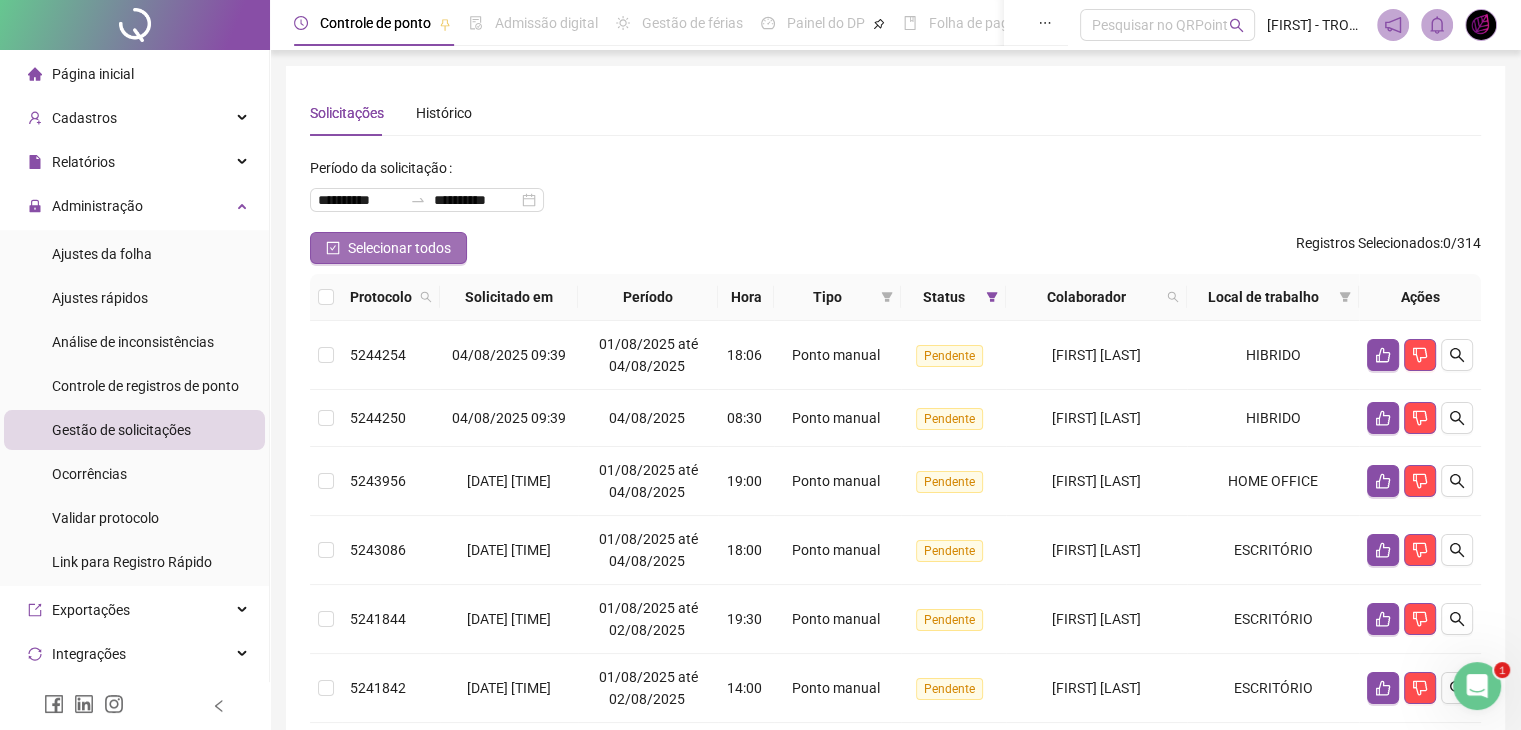 click on "Selecionar todos" at bounding box center (399, 248) 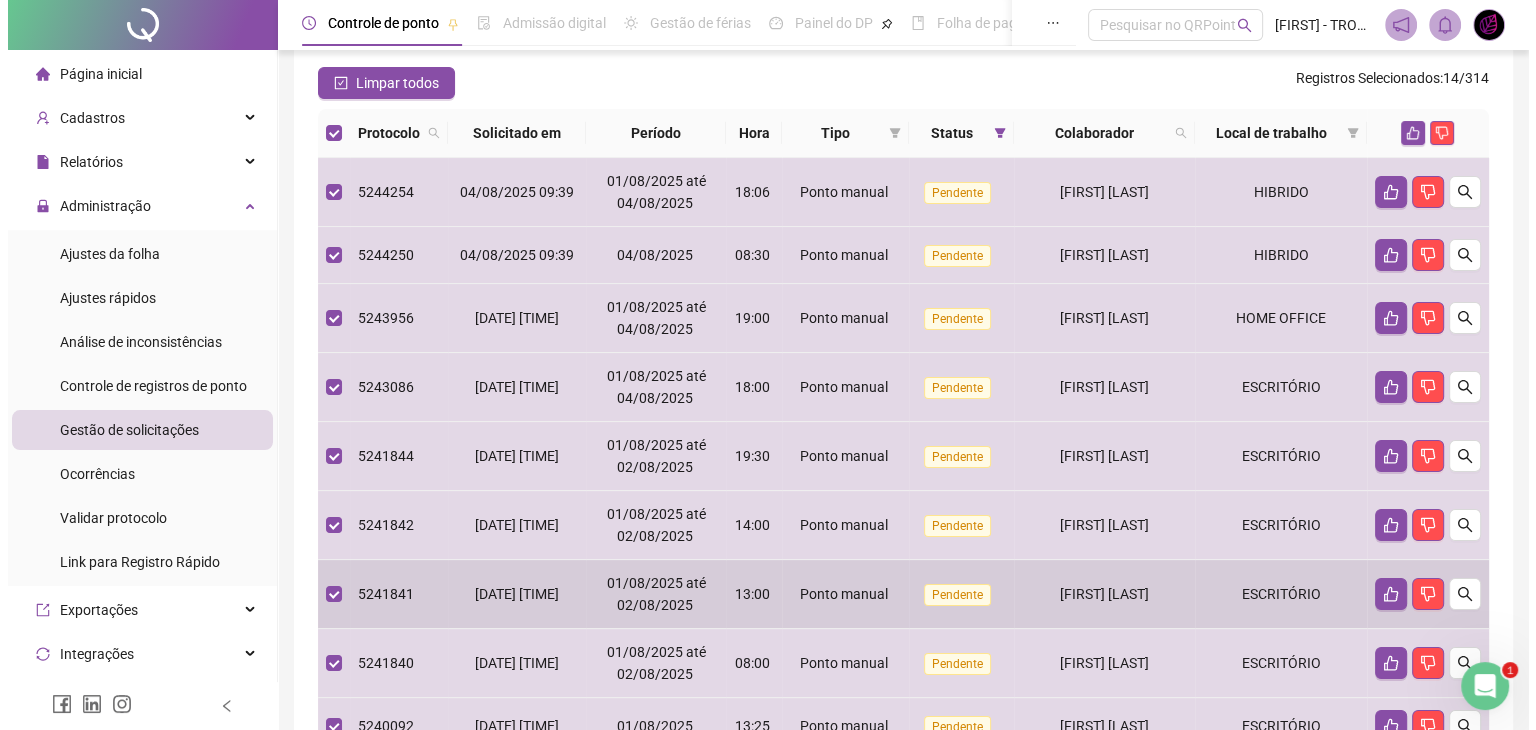 scroll, scrollTop: 24, scrollLeft: 0, axis: vertical 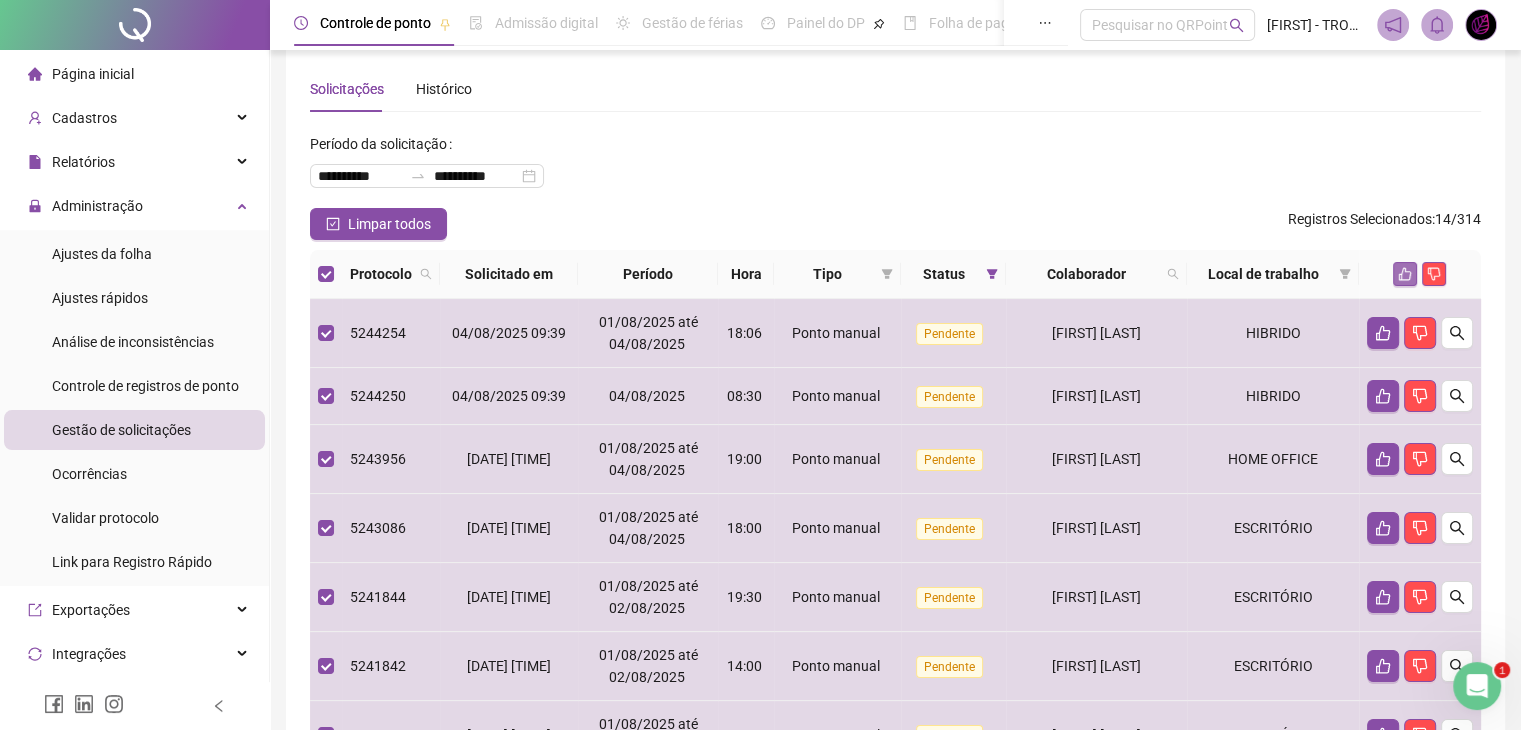 click 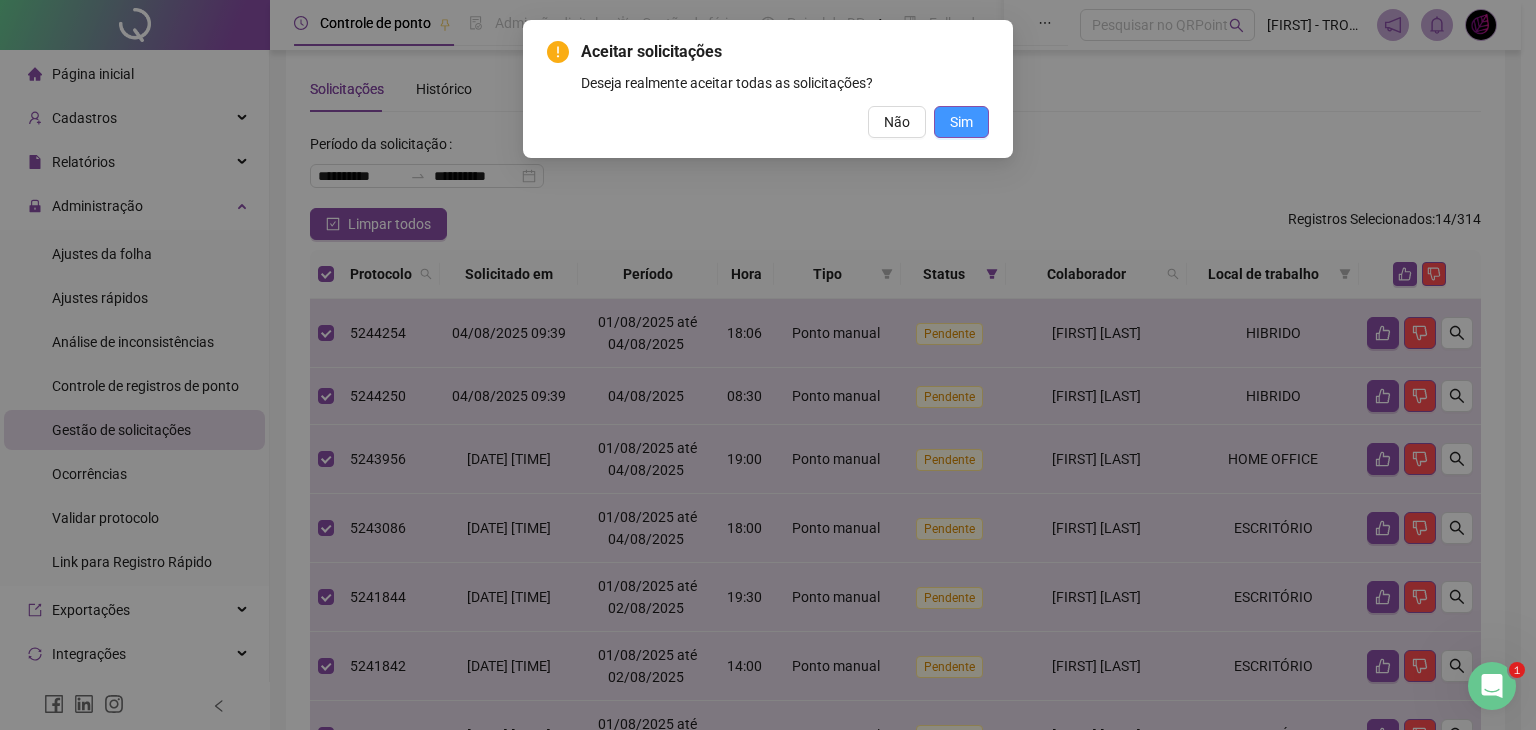 click on "Sim" at bounding box center [961, 122] 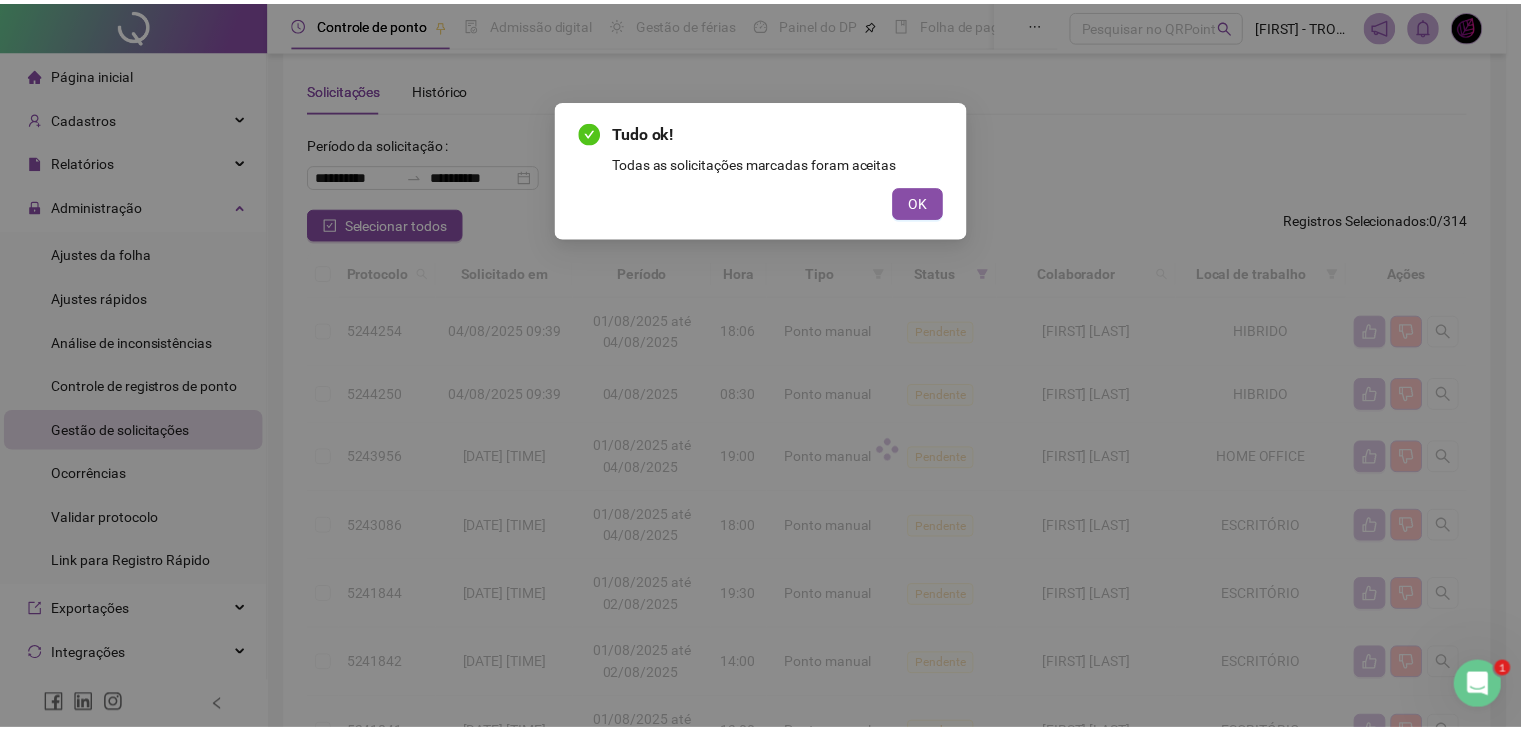 scroll, scrollTop: 0, scrollLeft: 0, axis: both 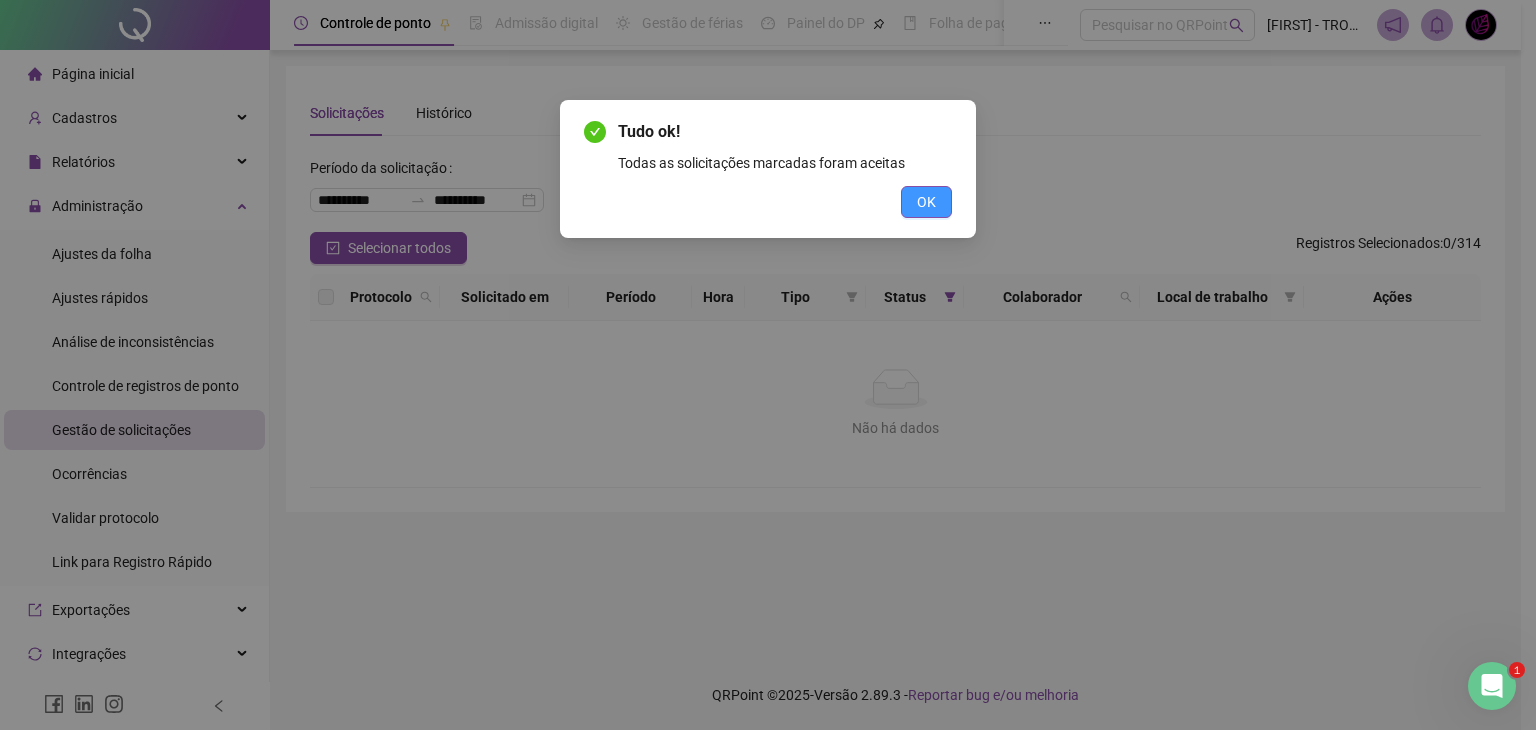click on "OK" at bounding box center (926, 202) 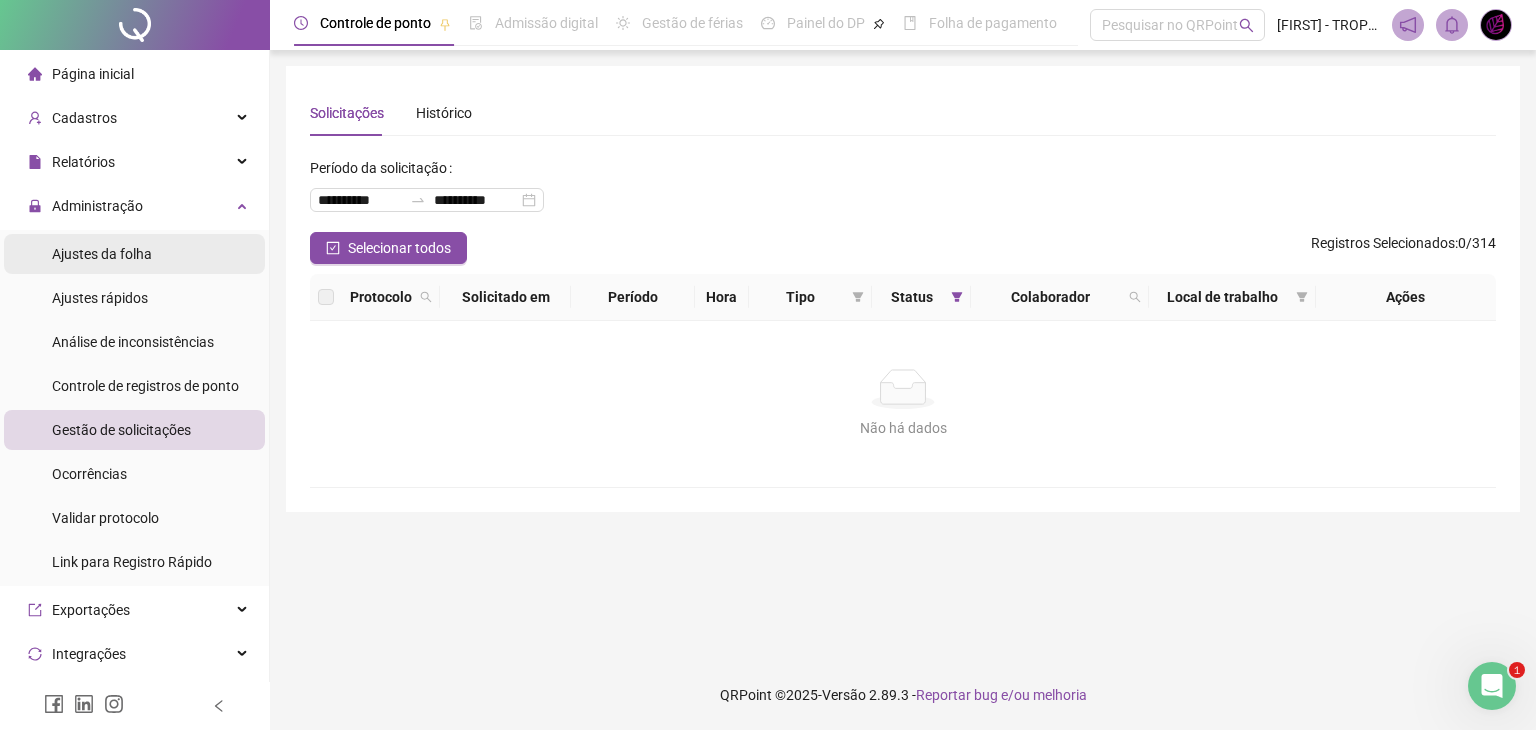 click on "Ajustes da folha" at bounding box center [134, 254] 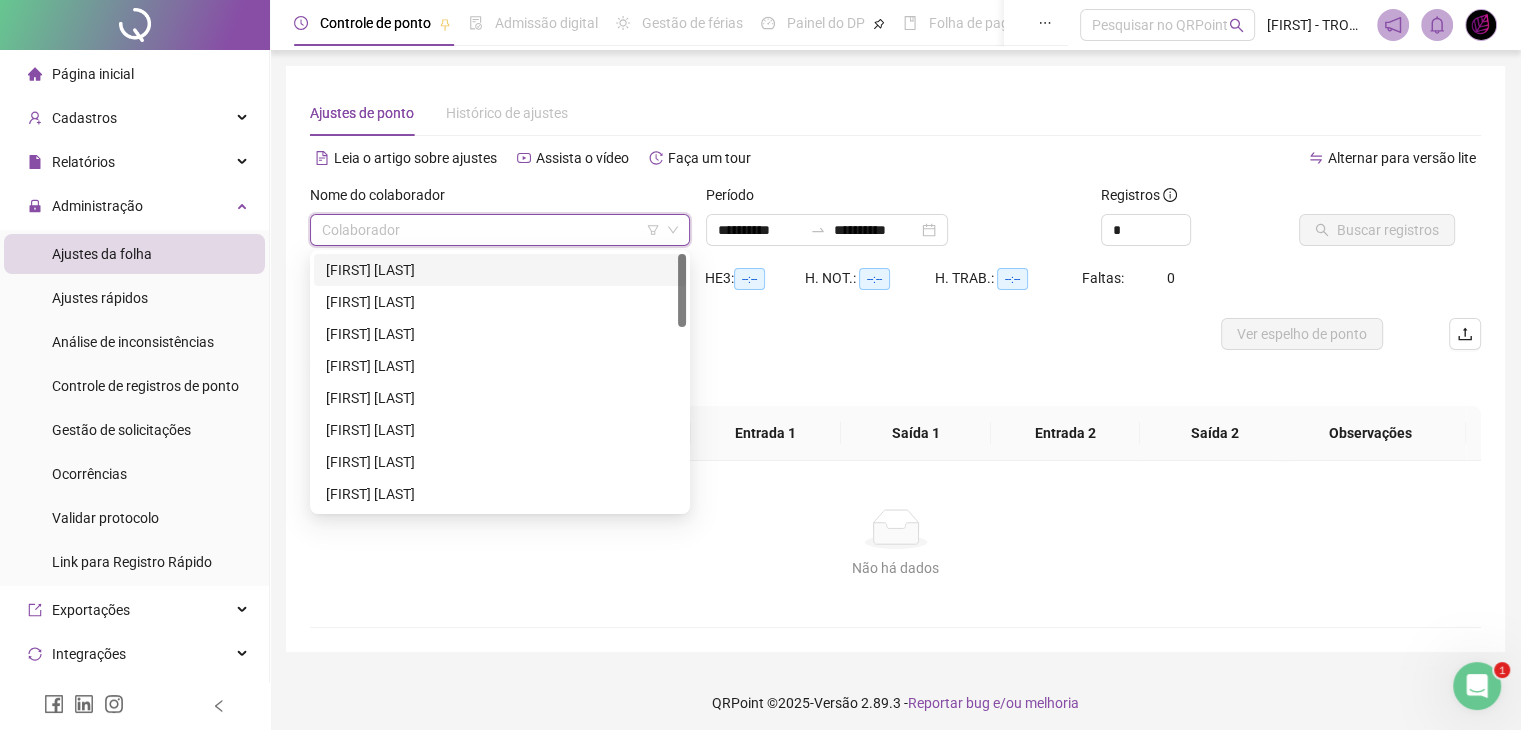 click at bounding box center (491, 230) 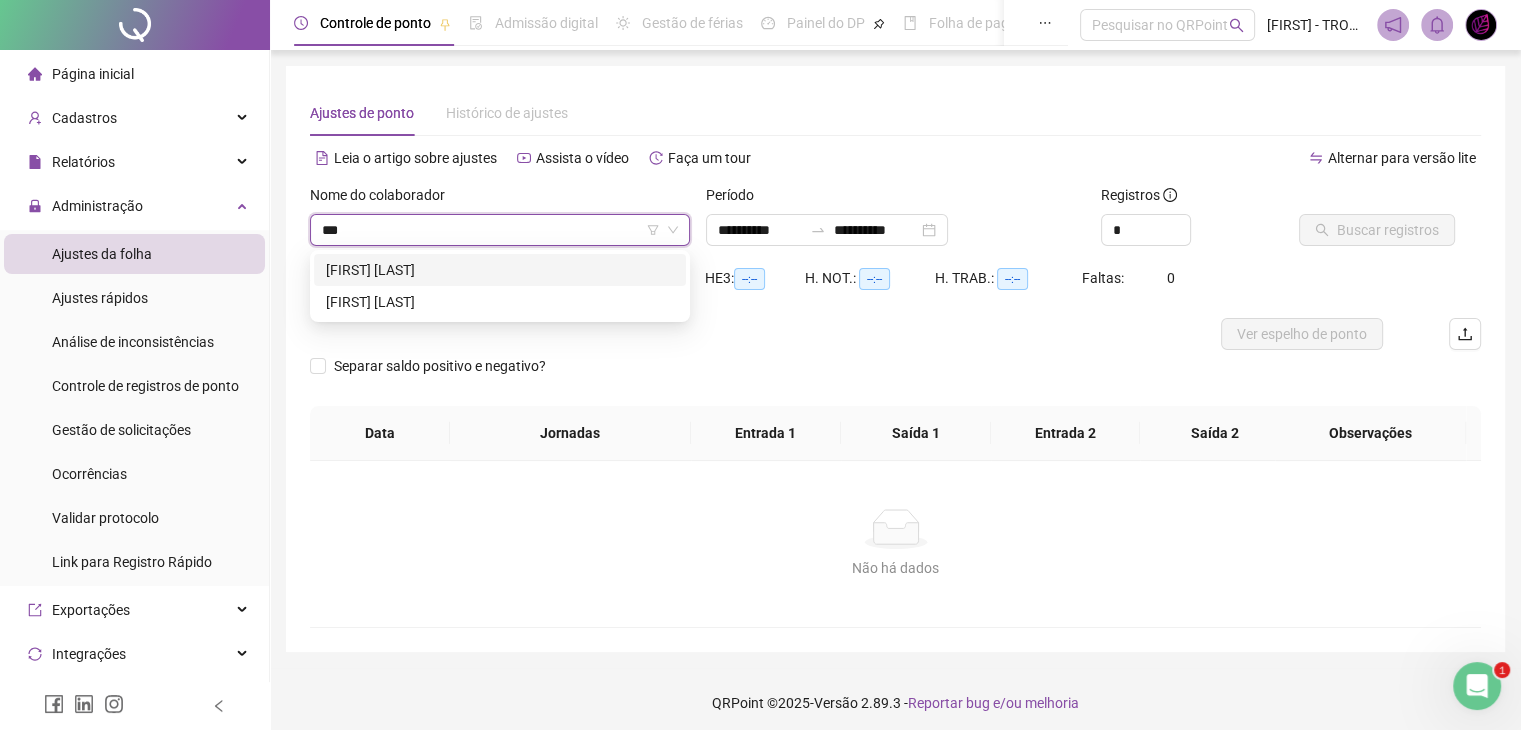 type on "****" 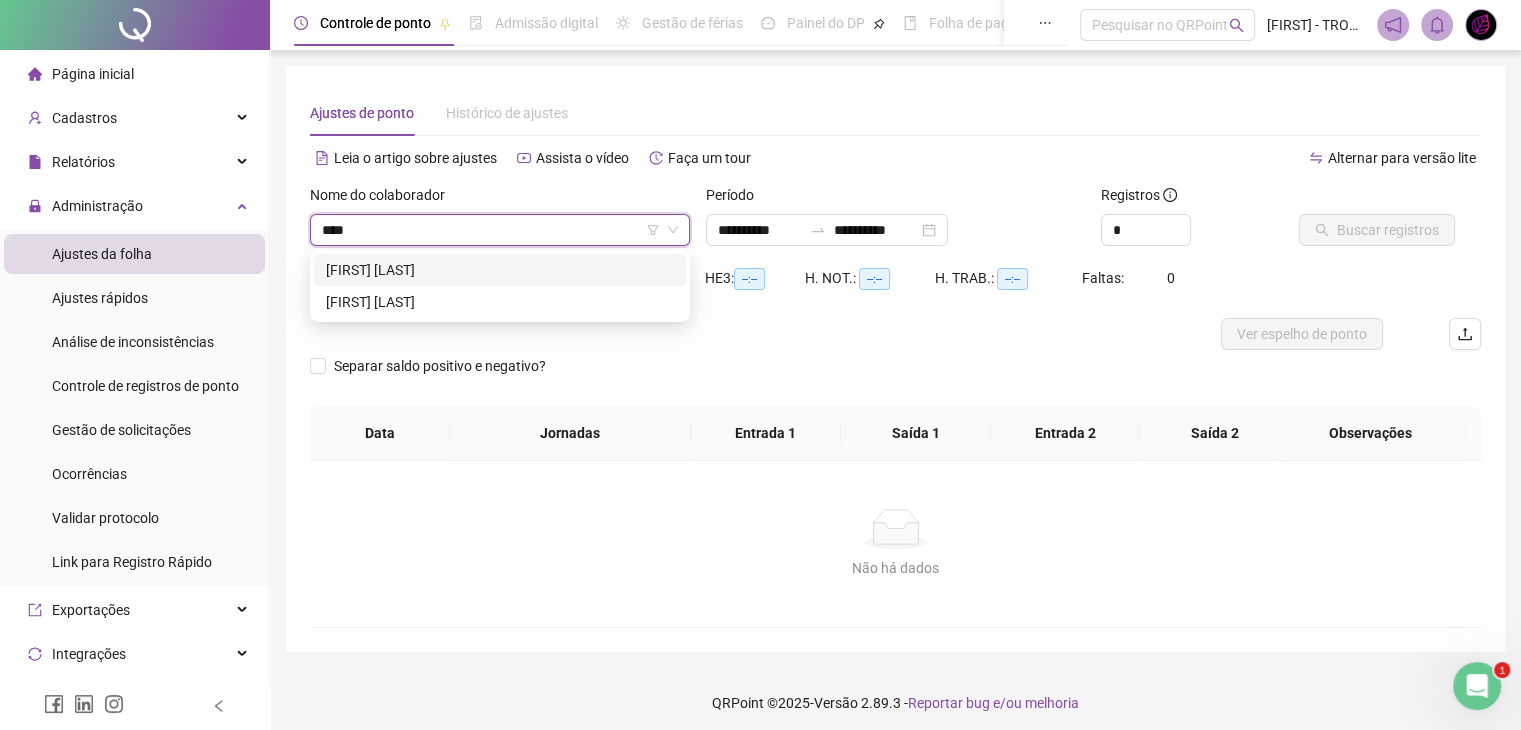 click on "VICTOR FRANCISCO RODRIGUEZ MELO" at bounding box center (500, 270) 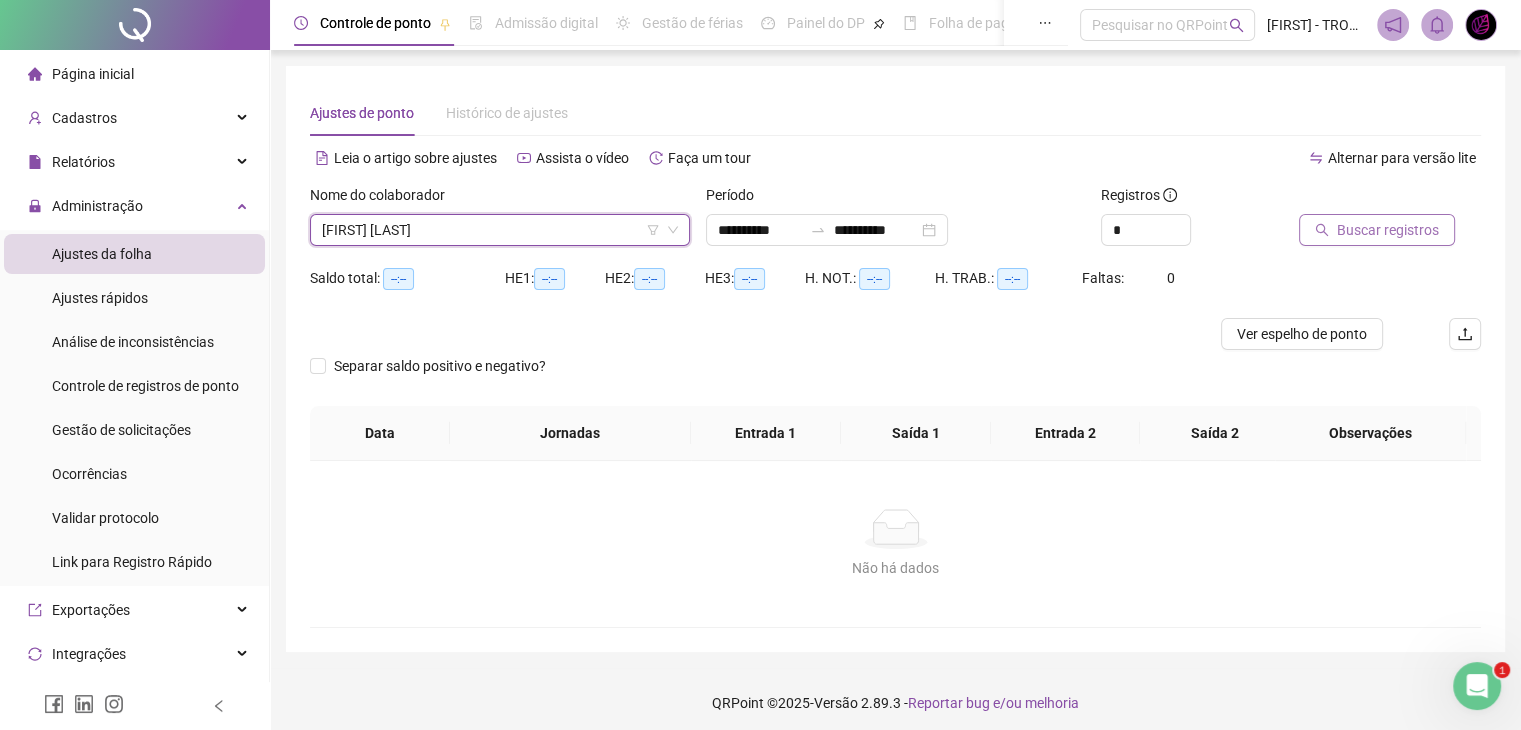 click on "Buscar registros" at bounding box center [1388, 230] 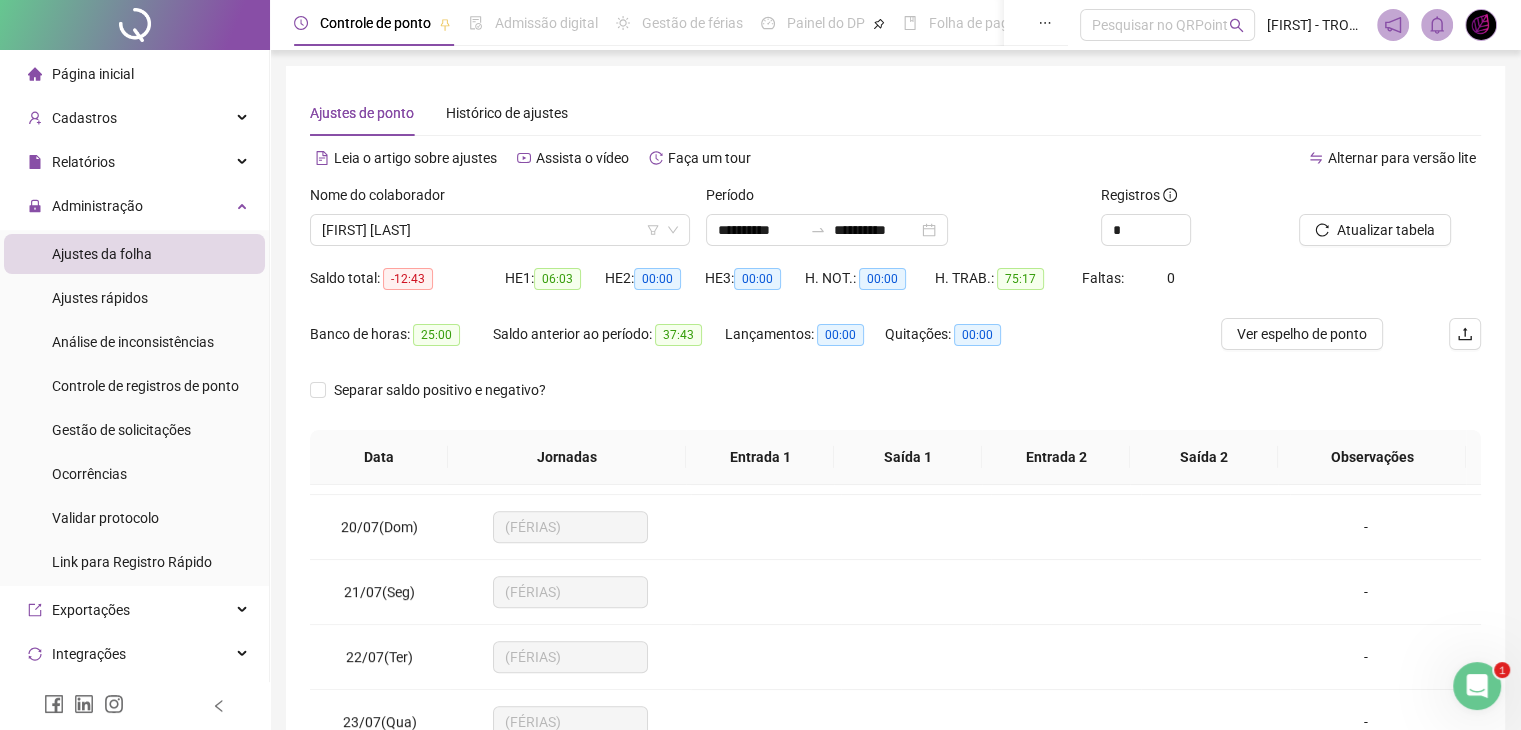 scroll, scrollTop: 1581, scrollLeft: 0, axis: vertical 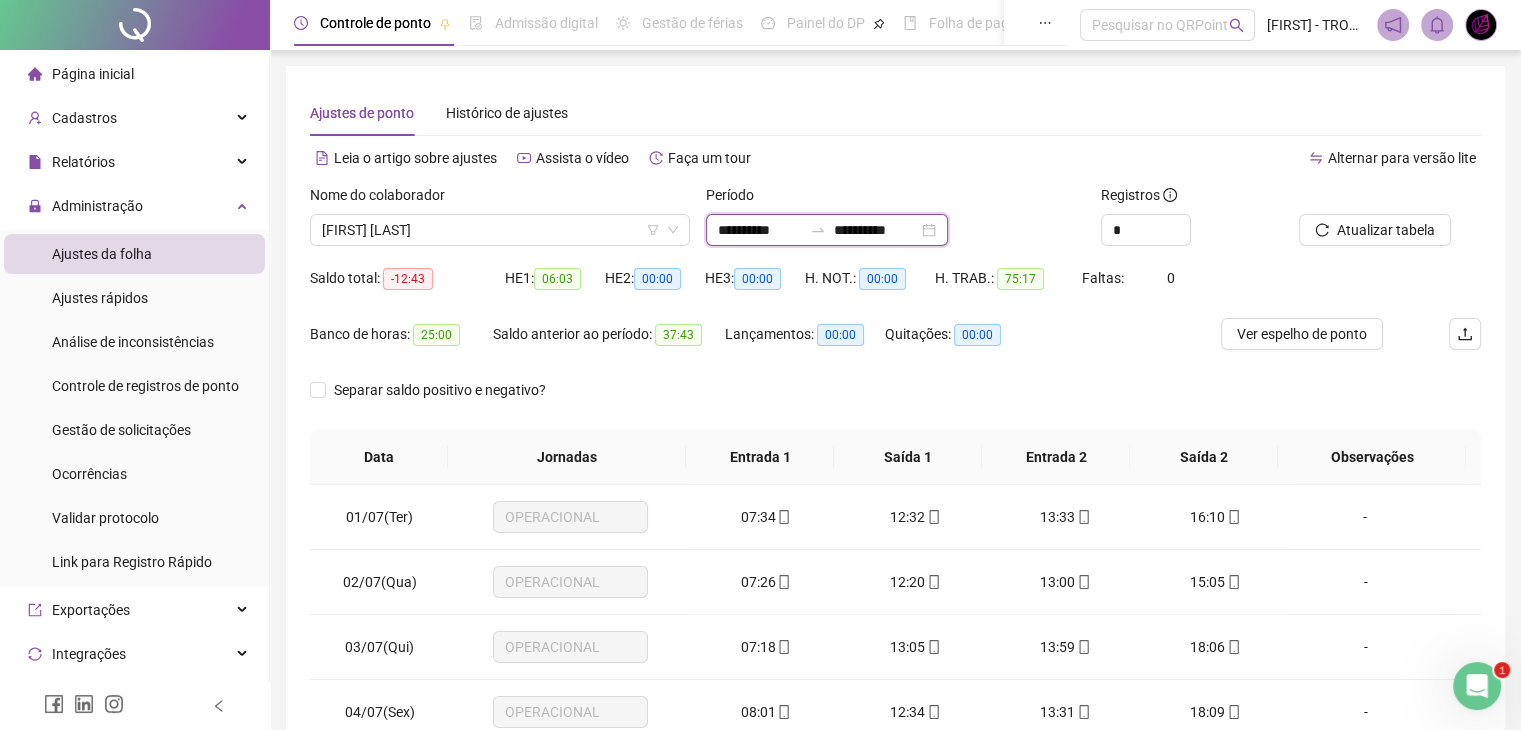 click on "**********" at bounding box center (760, 230) 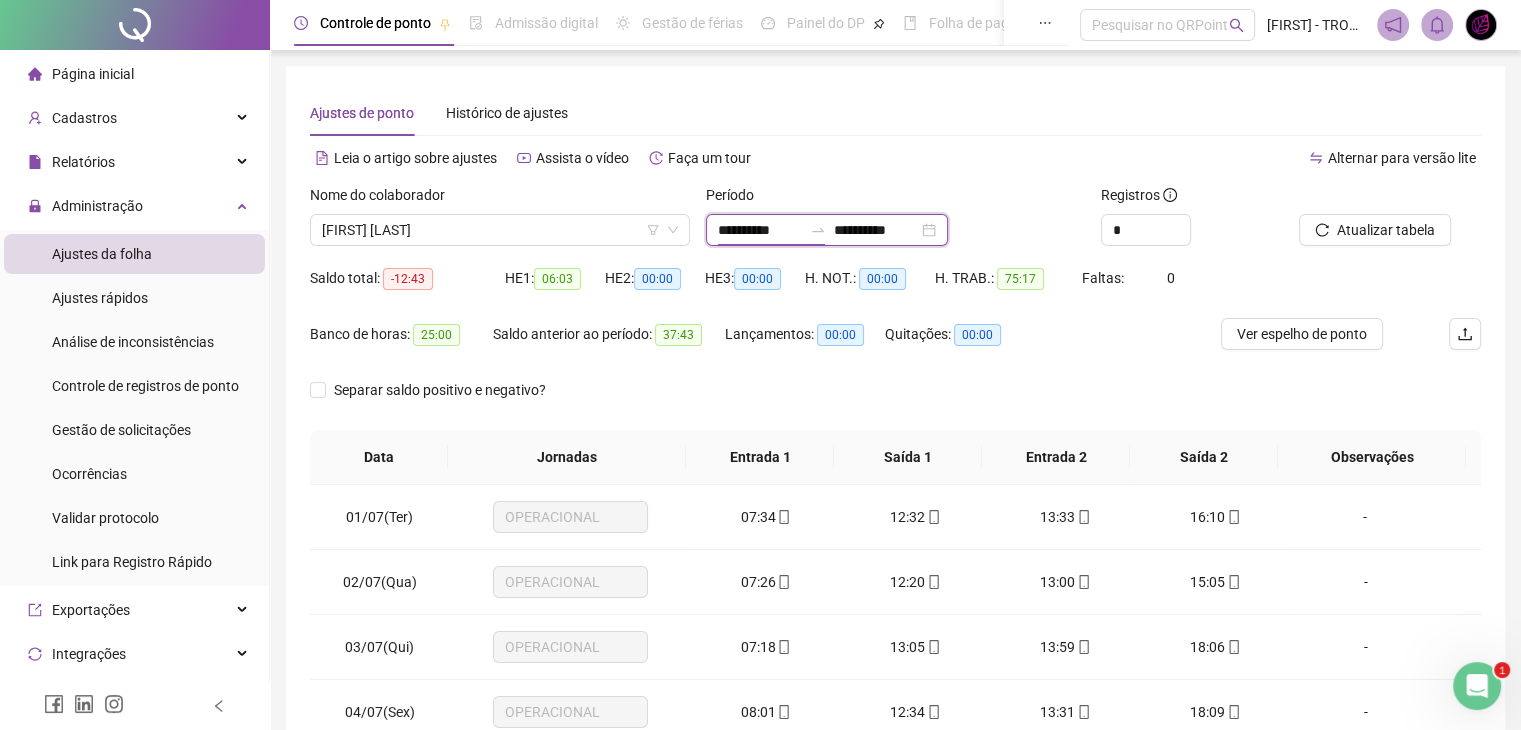type on "**********" 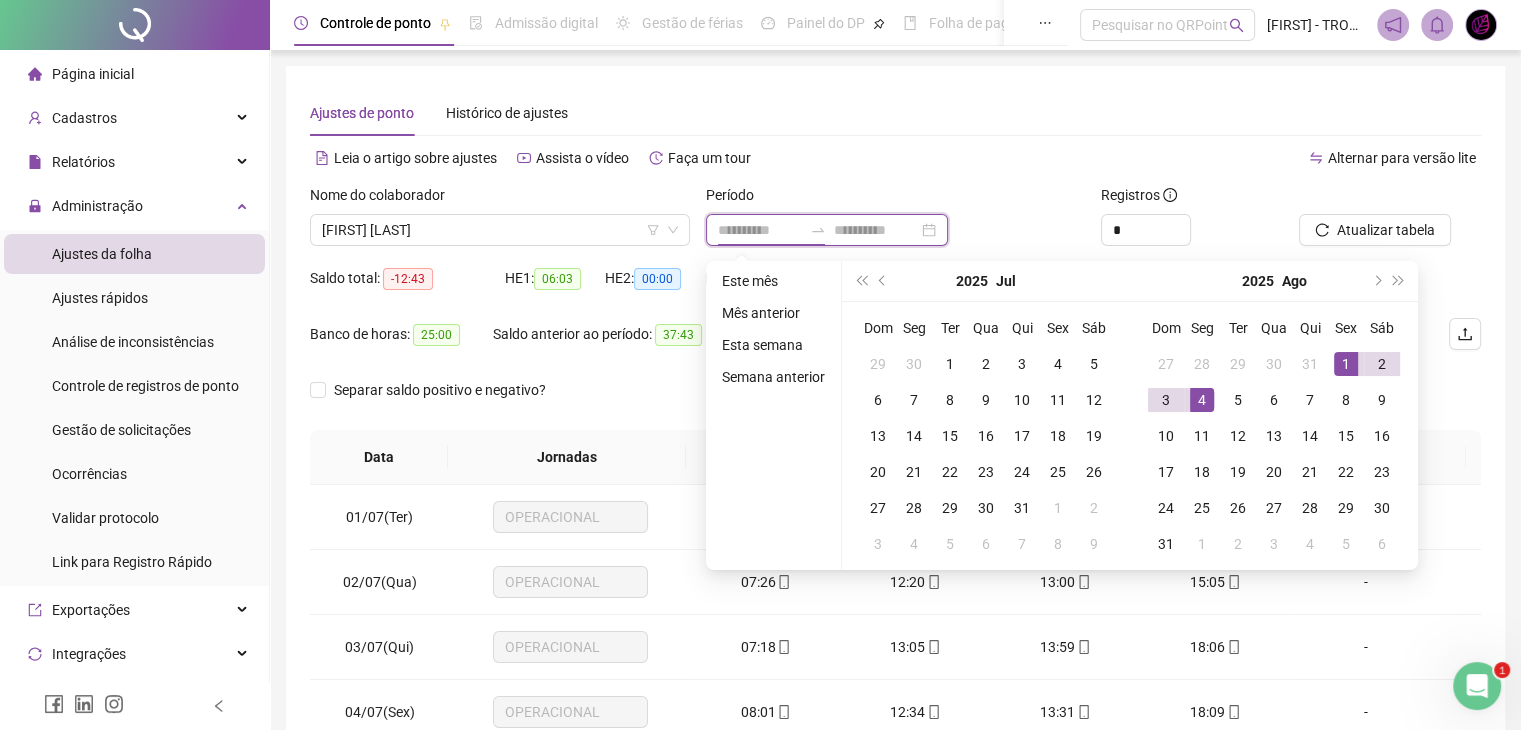 type on "**********" 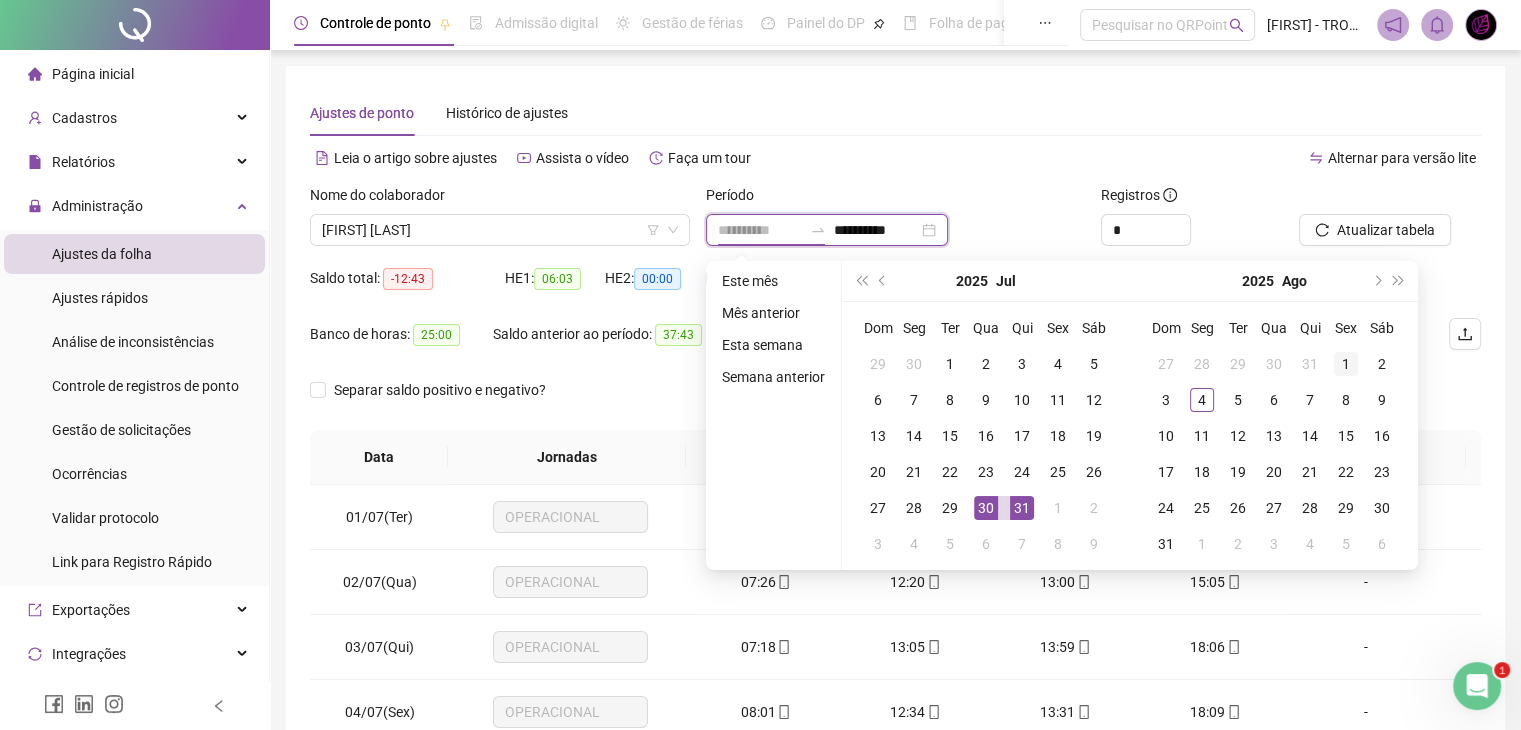 type on "**********" 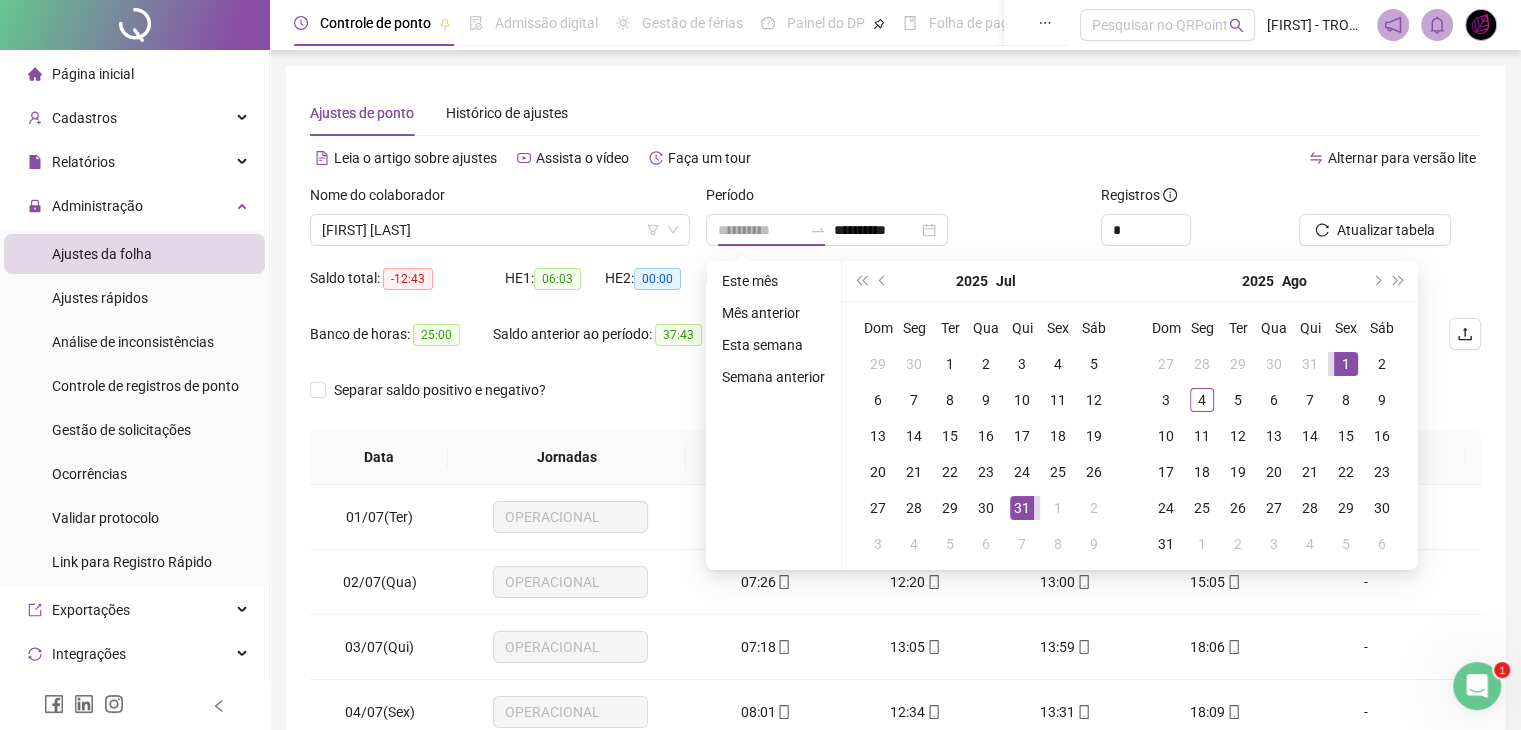 click on "1" at bounding box center (1346, 364) 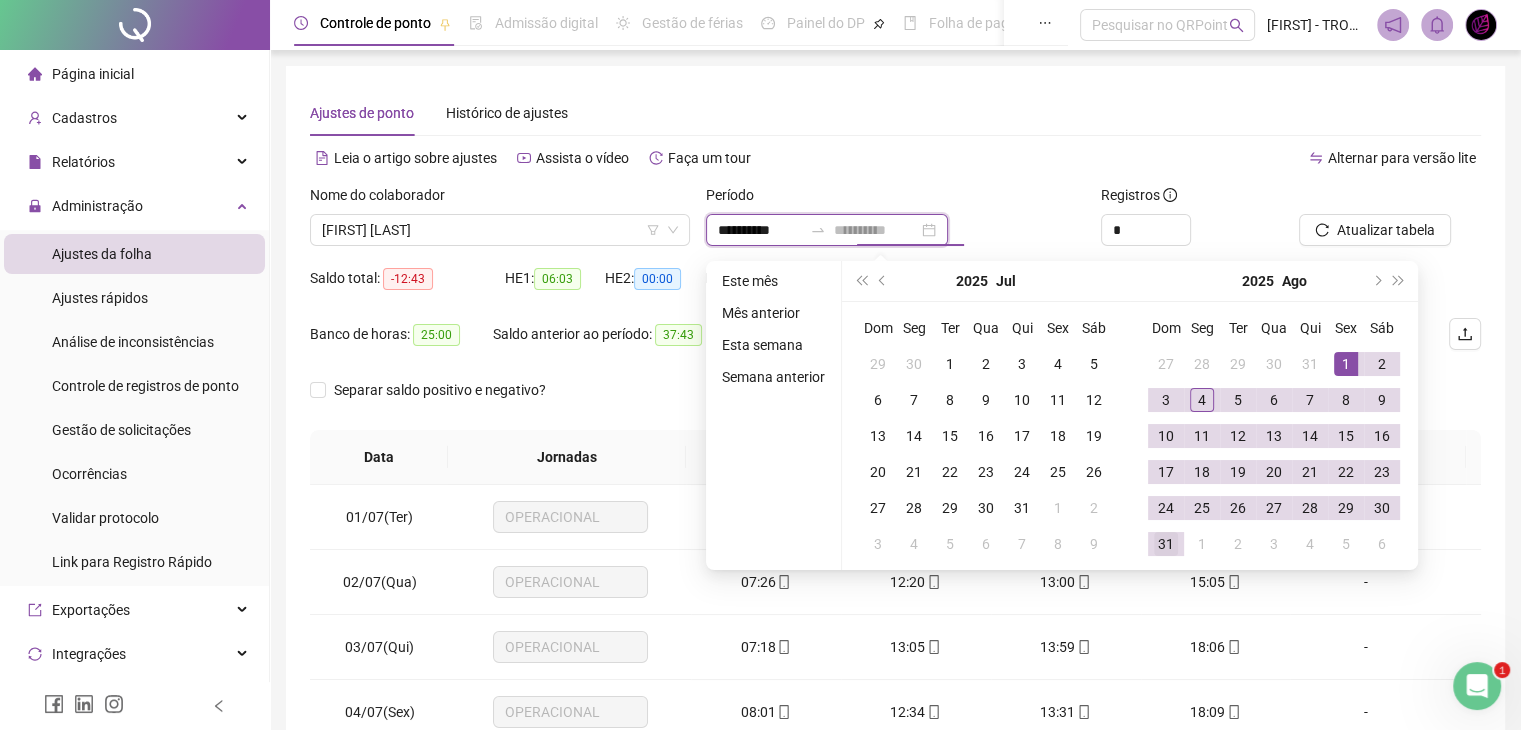 type on "**********" 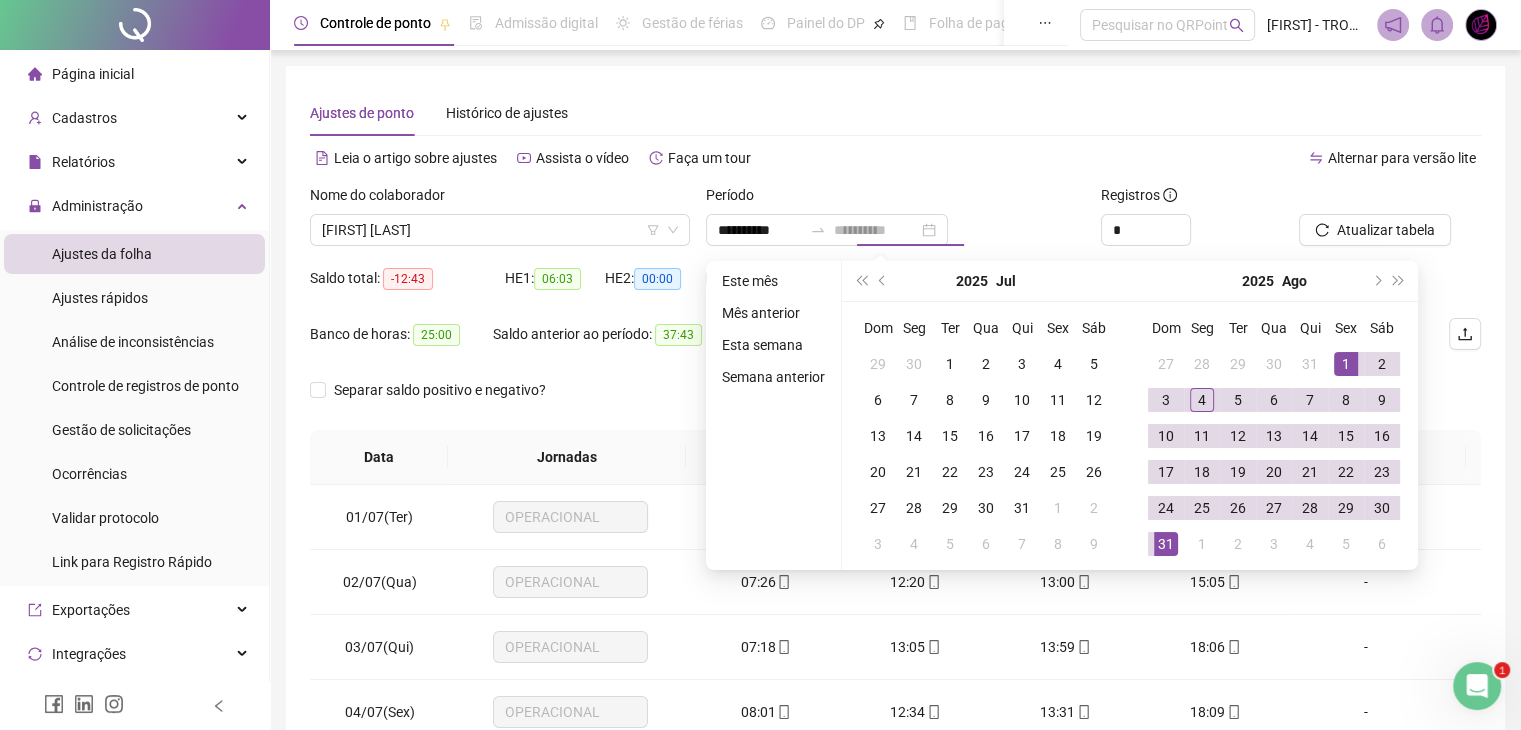 click on "31" at bounding box center [1166, 544] 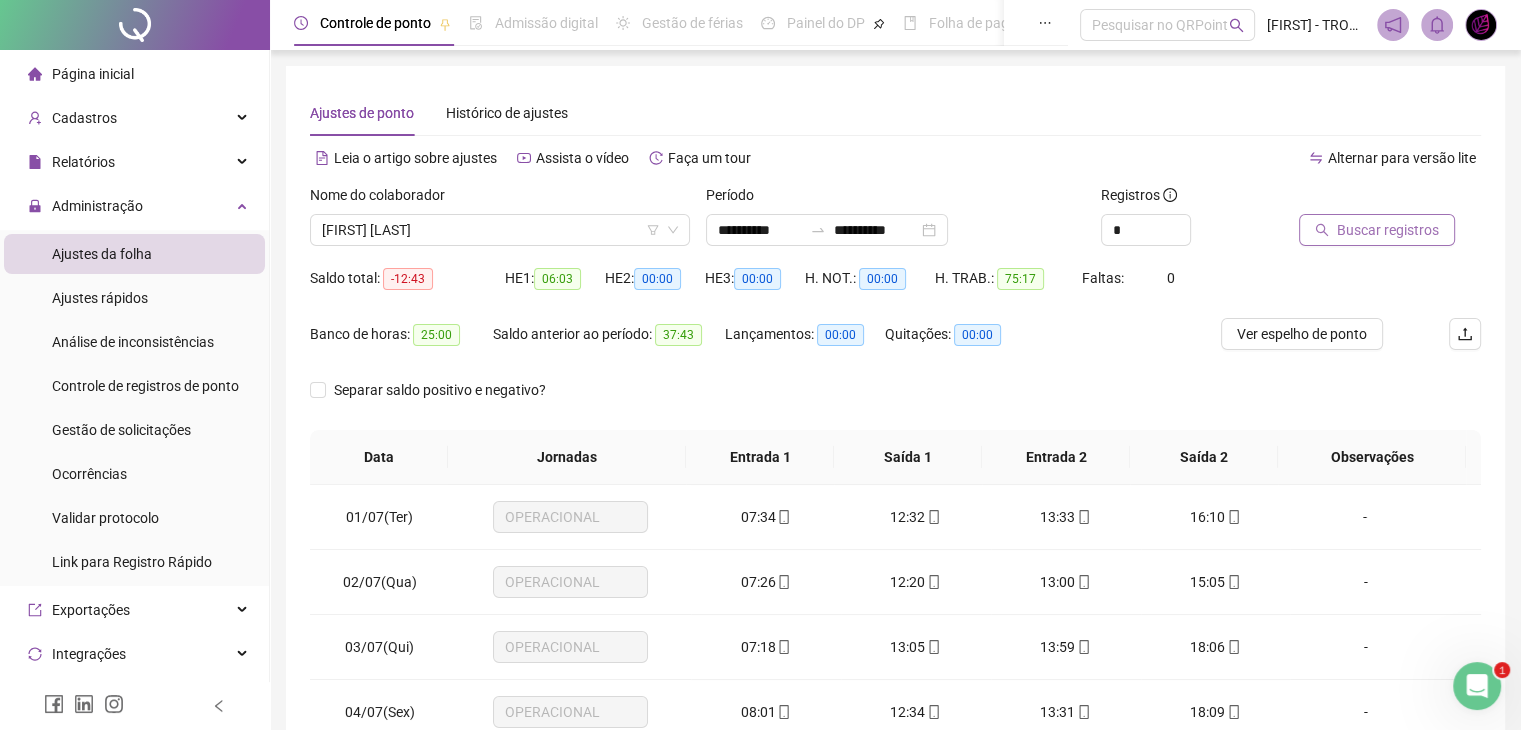click on "Buscar registros" at bounding box center (1388, 230) 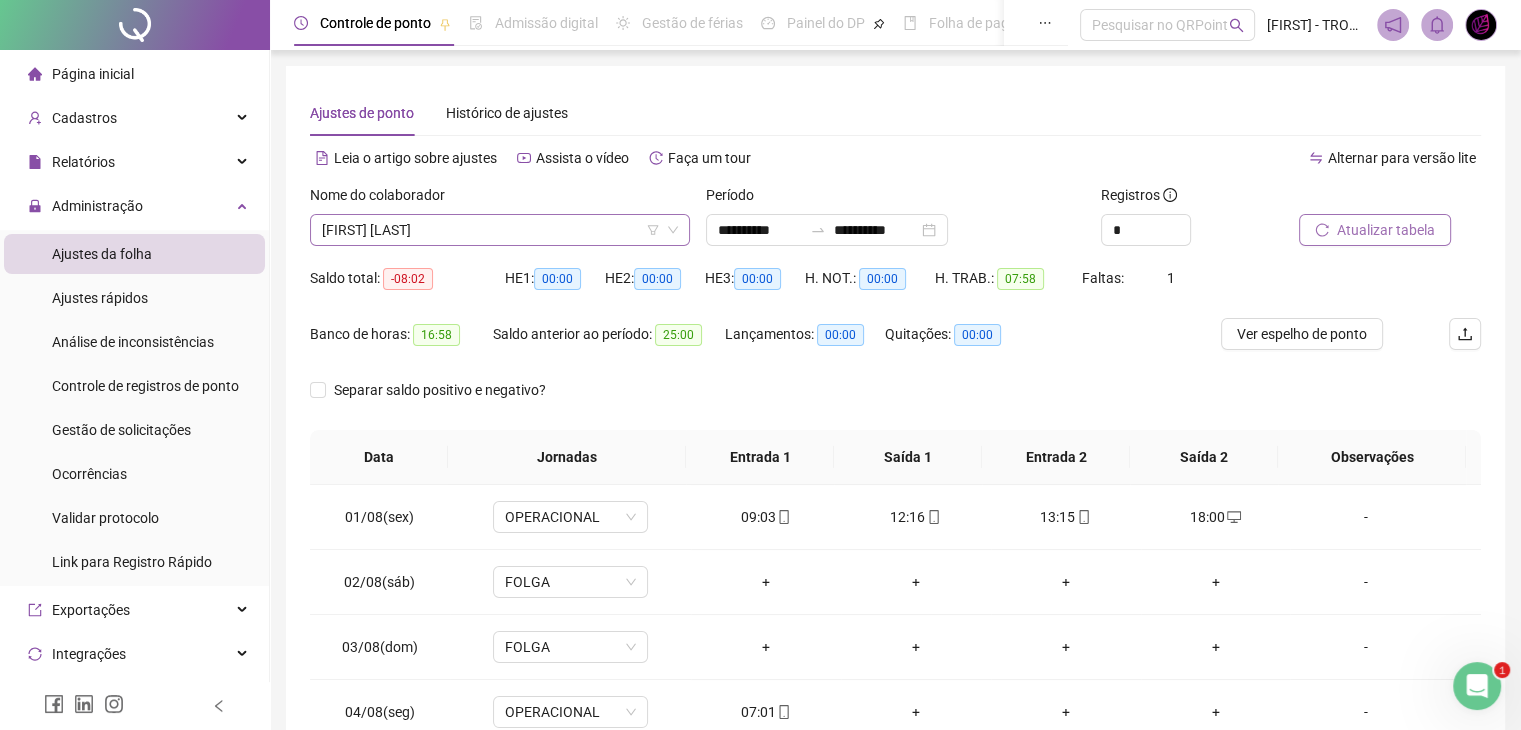 click on "VICTOR FRANCISCO RODRIGUEZ MELO" at bounding box center (500, 230) 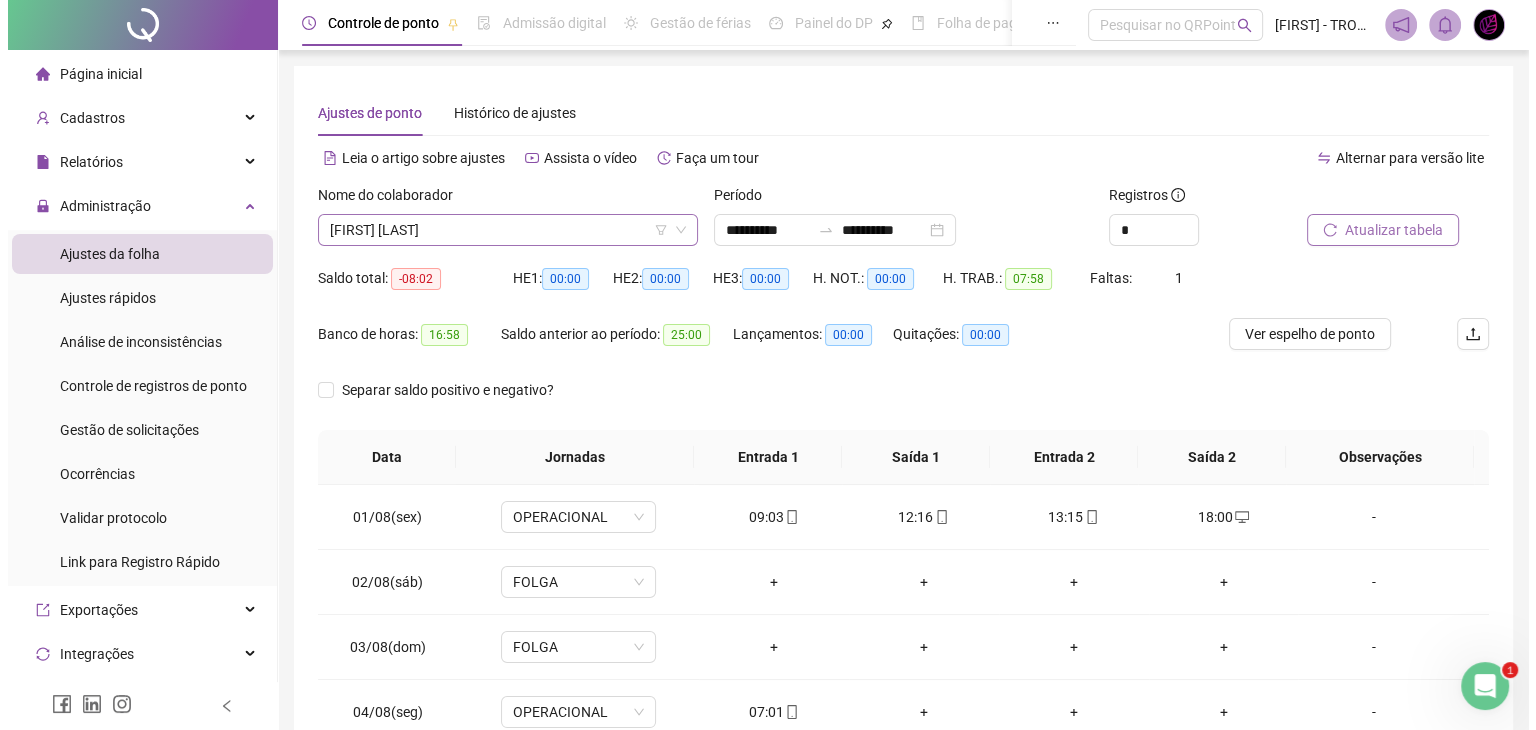 scroll, scrollTop: 576, scrollLeft: 0, axis: vertical 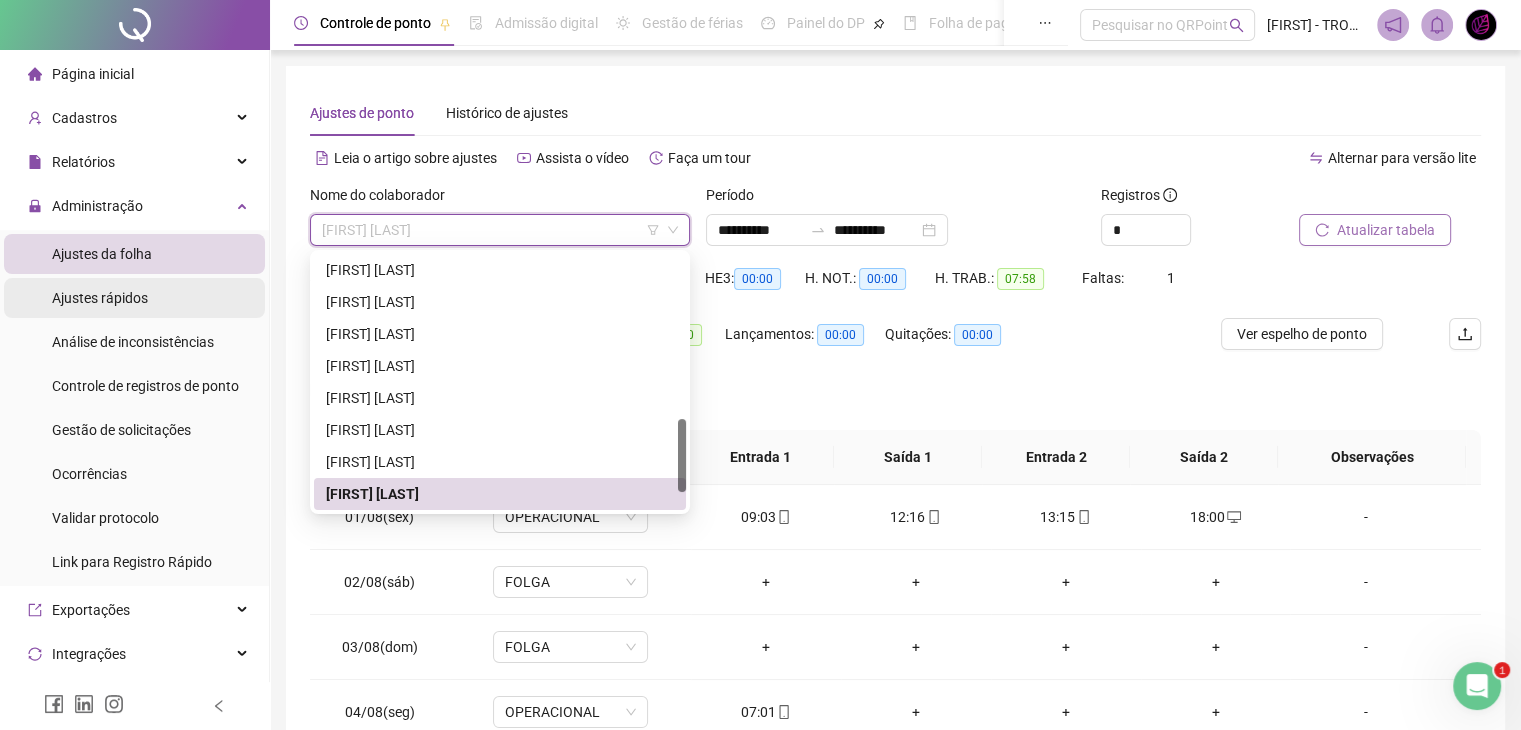 click on "Ajustes rápidos" at bounding box center [100, 298] 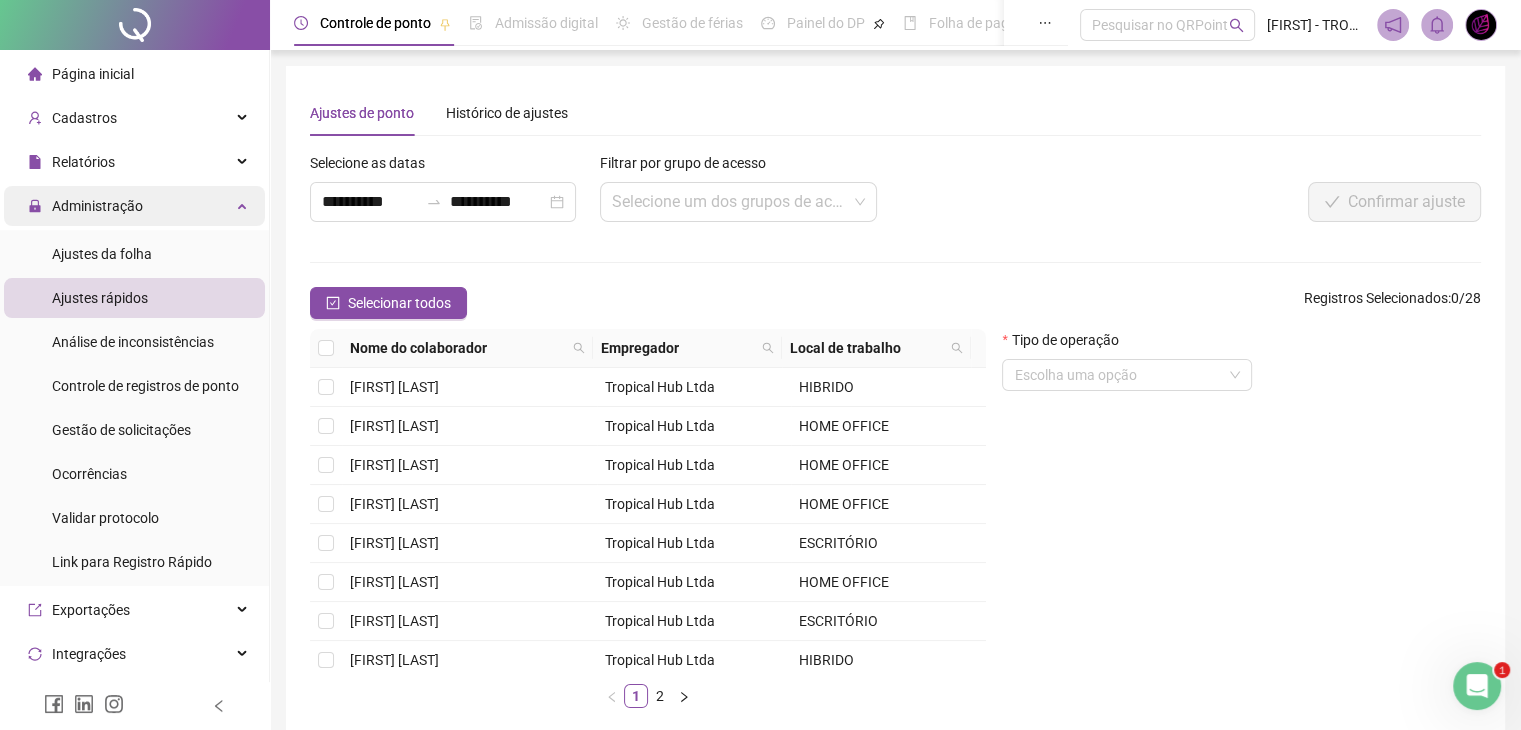 click on "Administração" at bounding box center (97, 206) 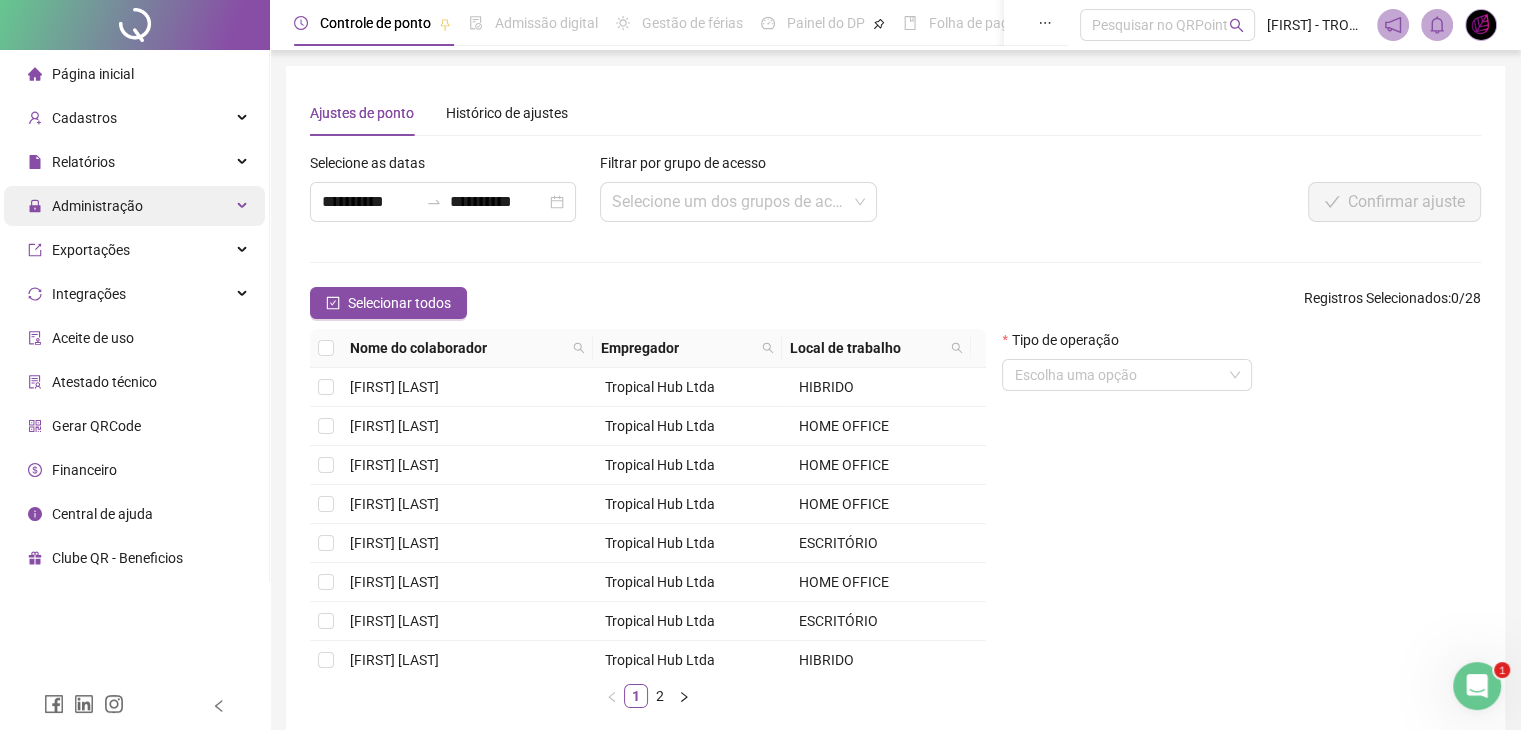 click on "Administração" at bounding box center [97, 206] 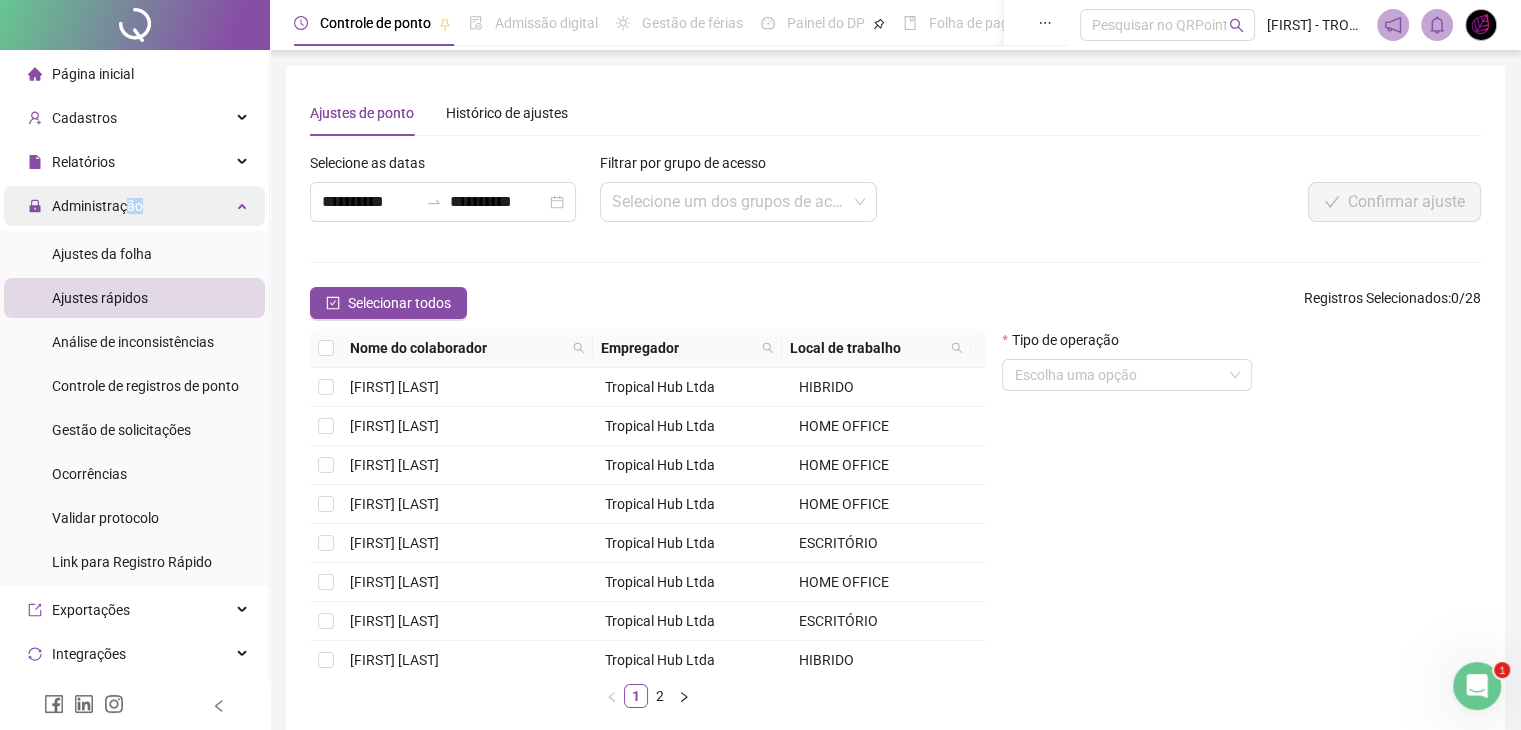 click on "Administração" at bounding box center (85, 206) 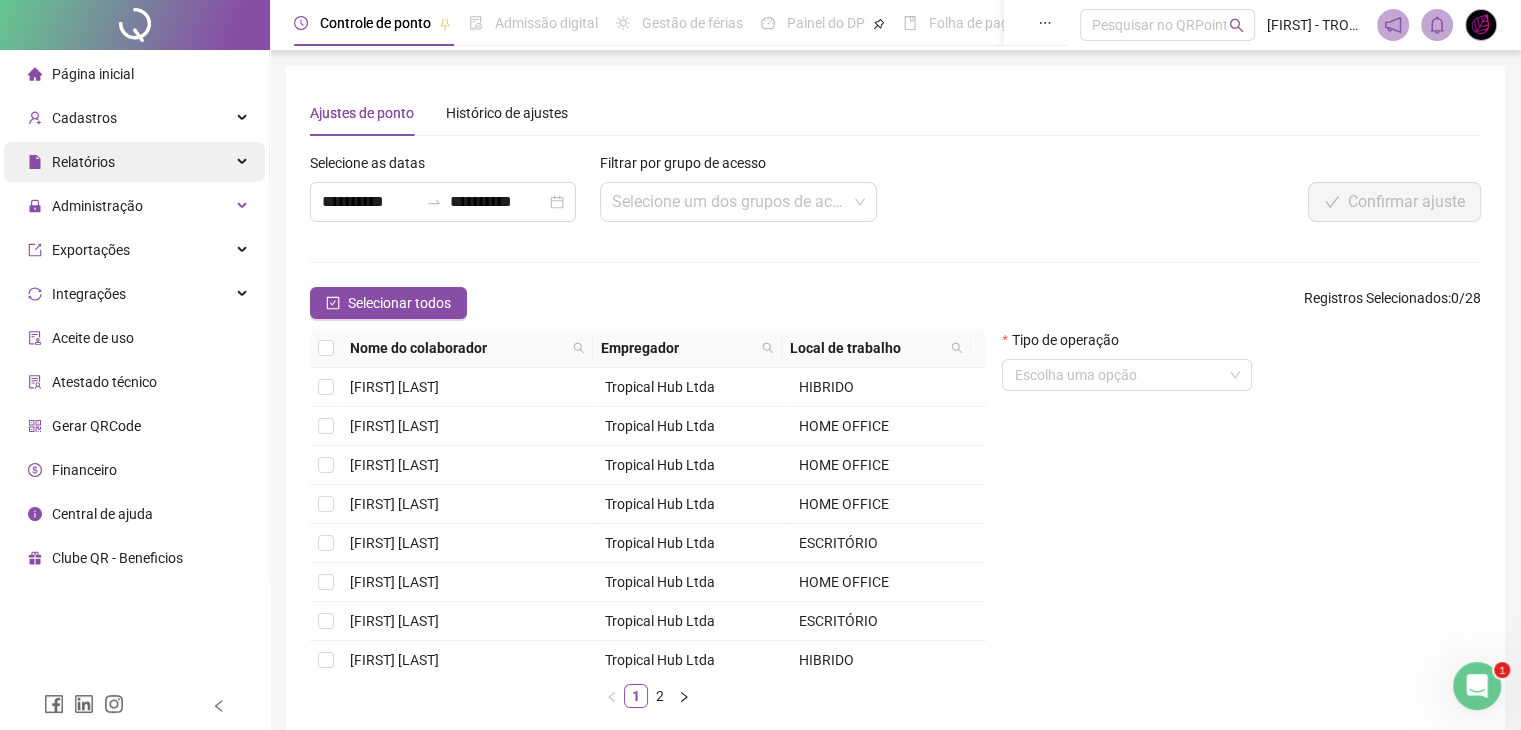 click on "Relatórios" at bounding box center [134, 162] 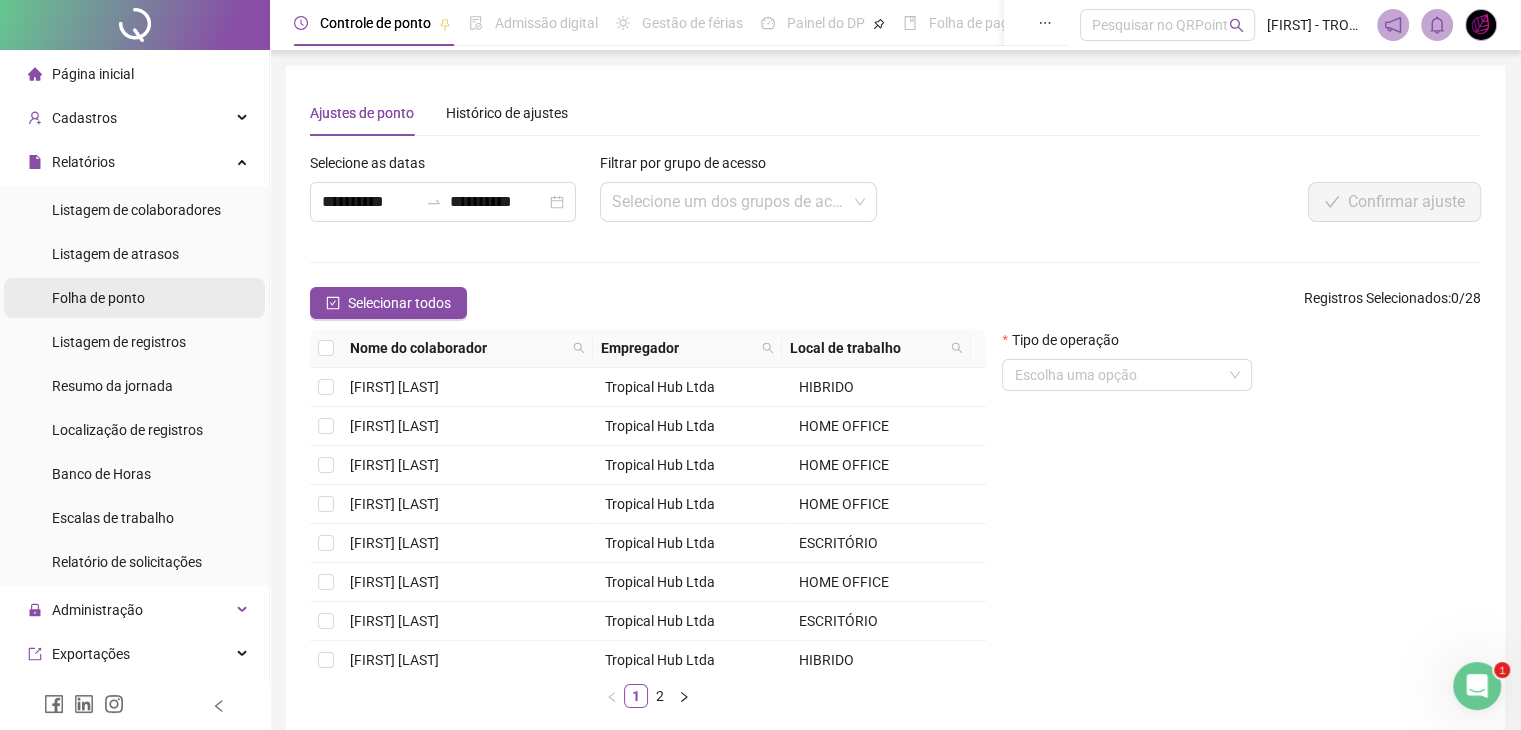 click on "Folha de ponto" at bounding box center (98, 298) 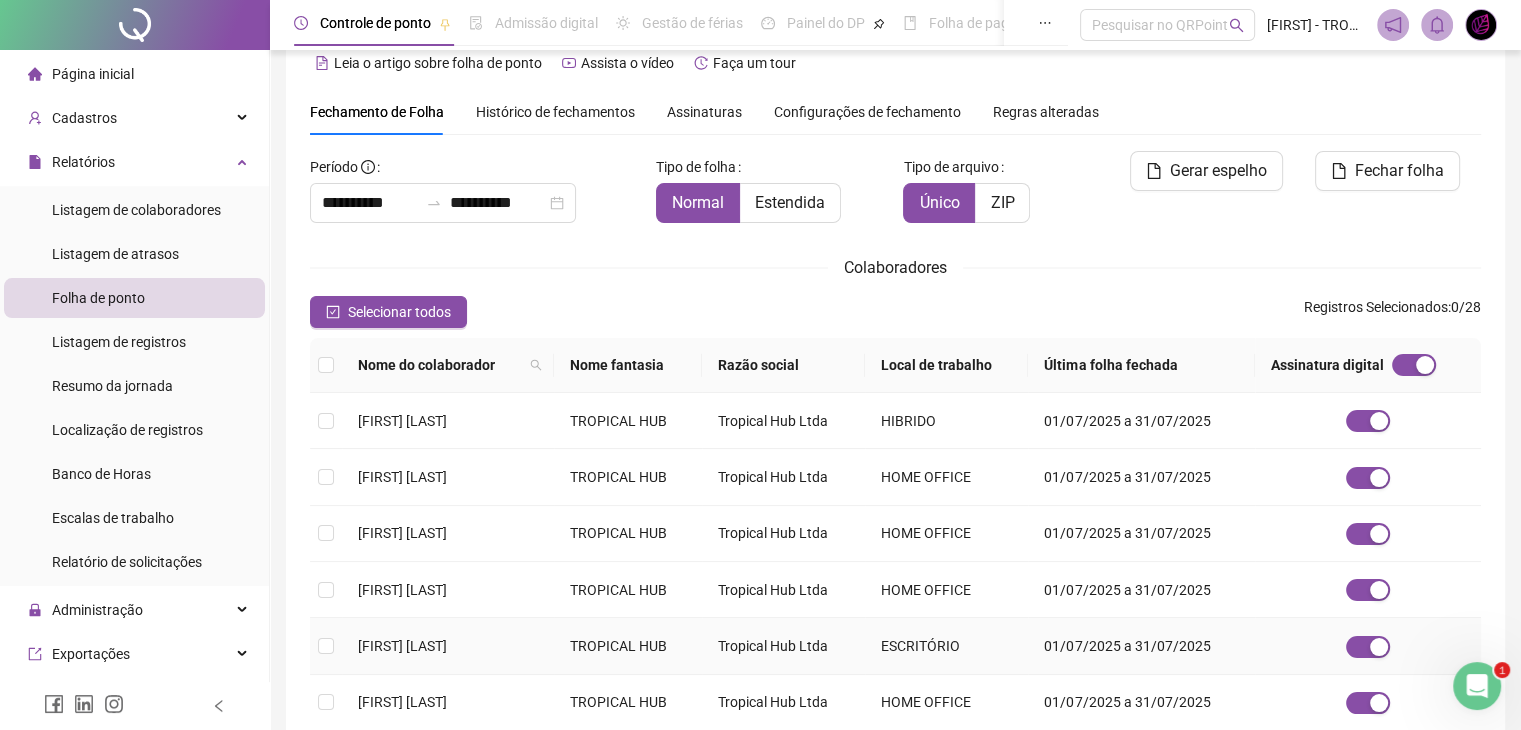 scroll, scrollTop: 333, scrollLeft: 0, axis: vertical 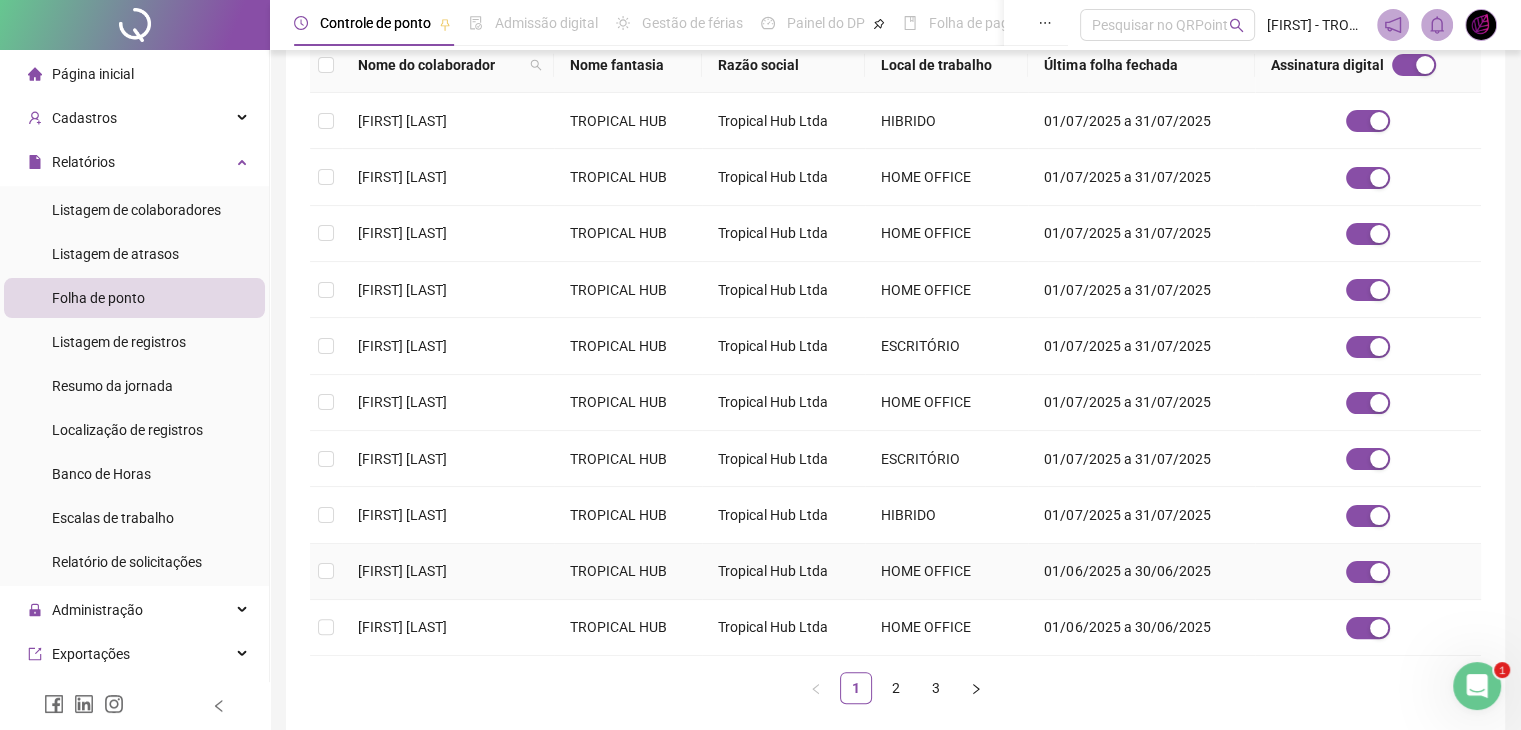 click on "GIOVANNA PORTO" at bounding box center [448, 572] 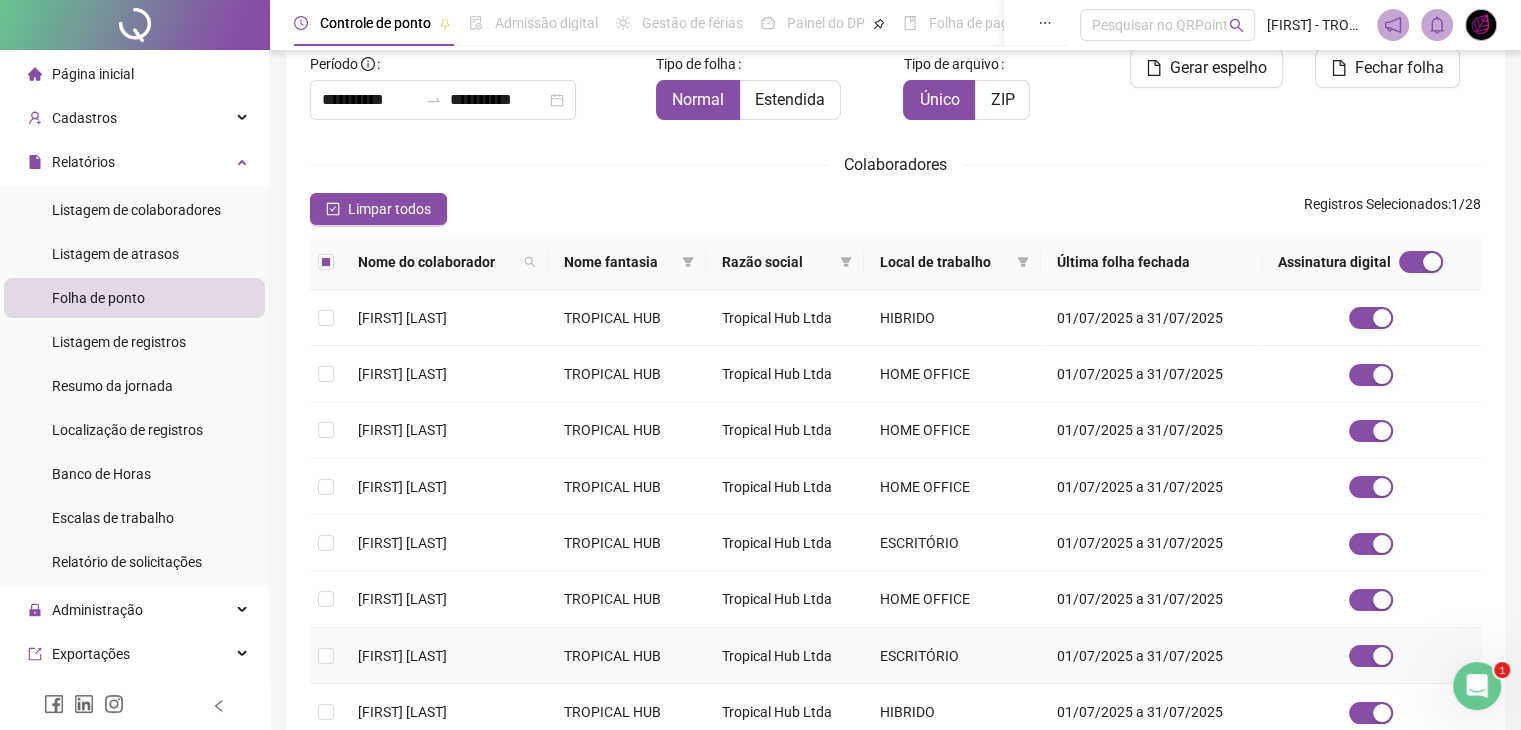 scroll, scrollTop: 0, scrollLeft: 0, axis: both 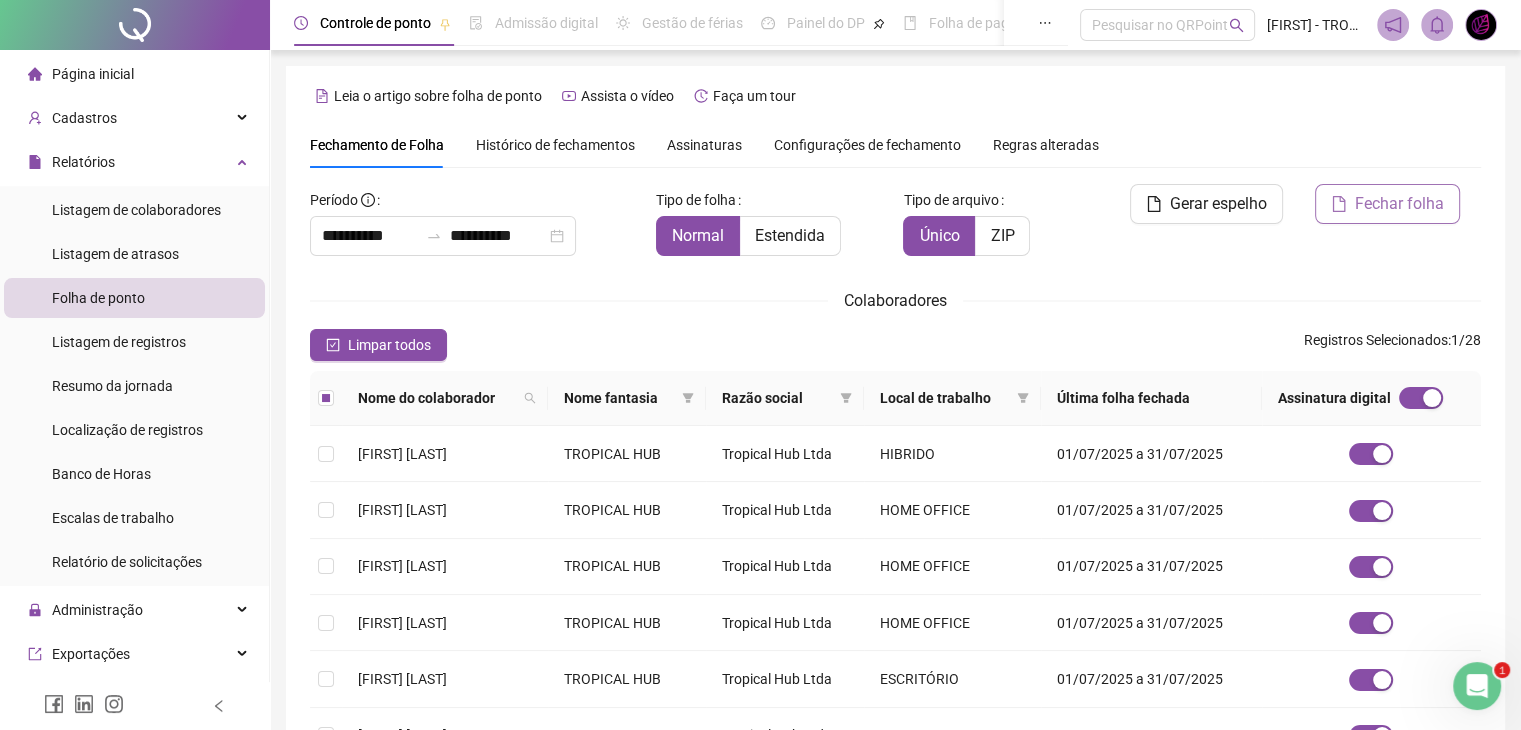click on "Fechar folha" at bounding box center (1399, 204) 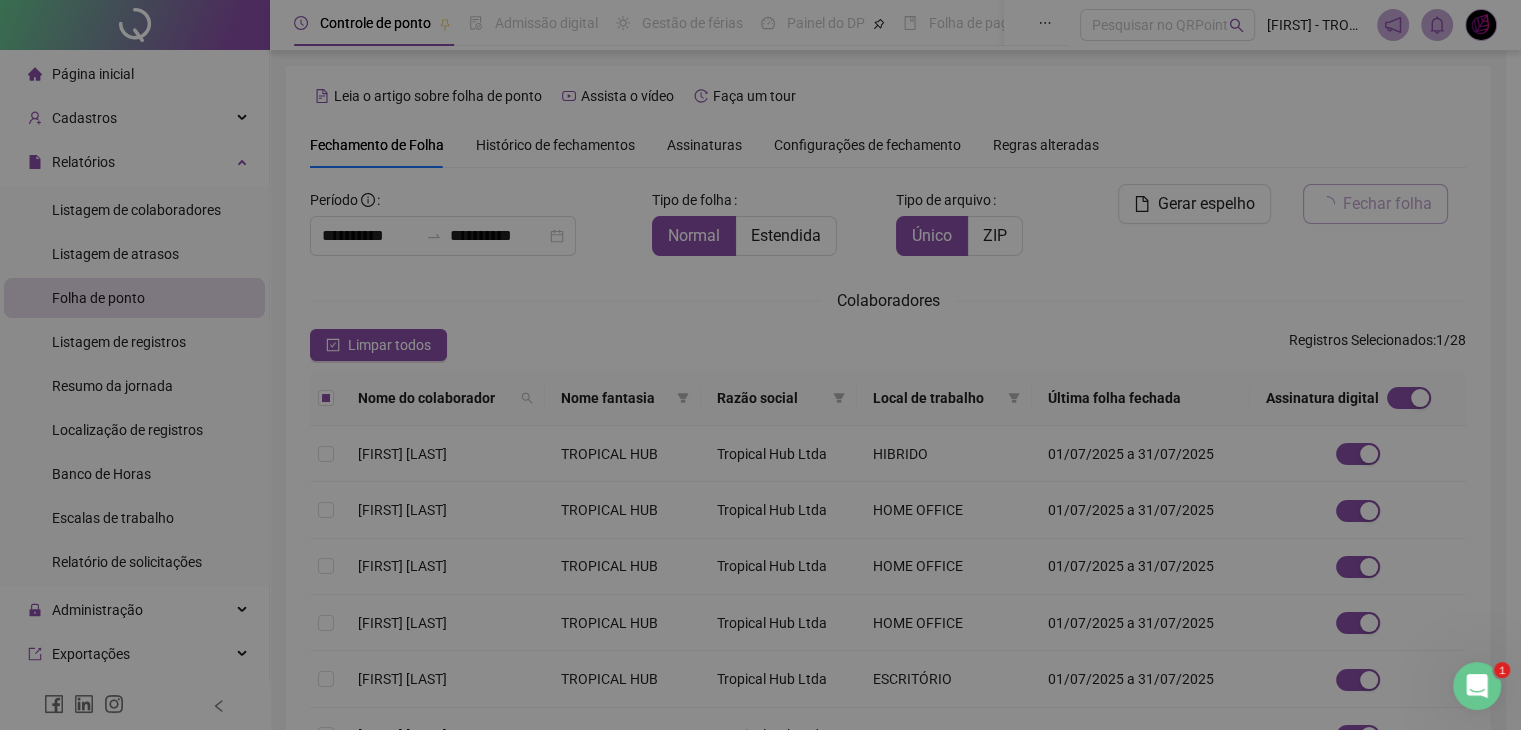scroll, scrollTop: 33, scrollLeft: 0, axis: vertical 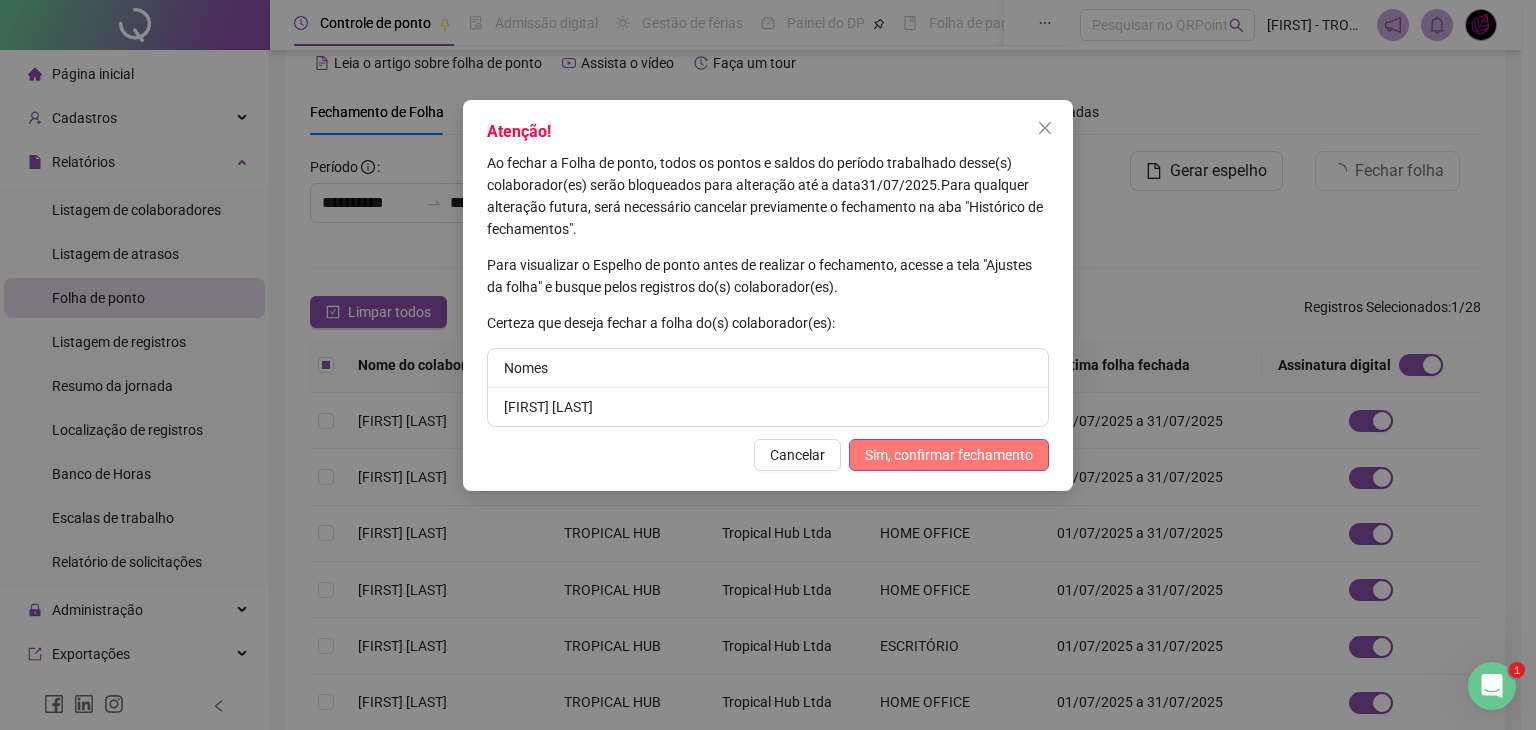 click on "Sim, confirmar fechamento" at bounding box center (949, 455) 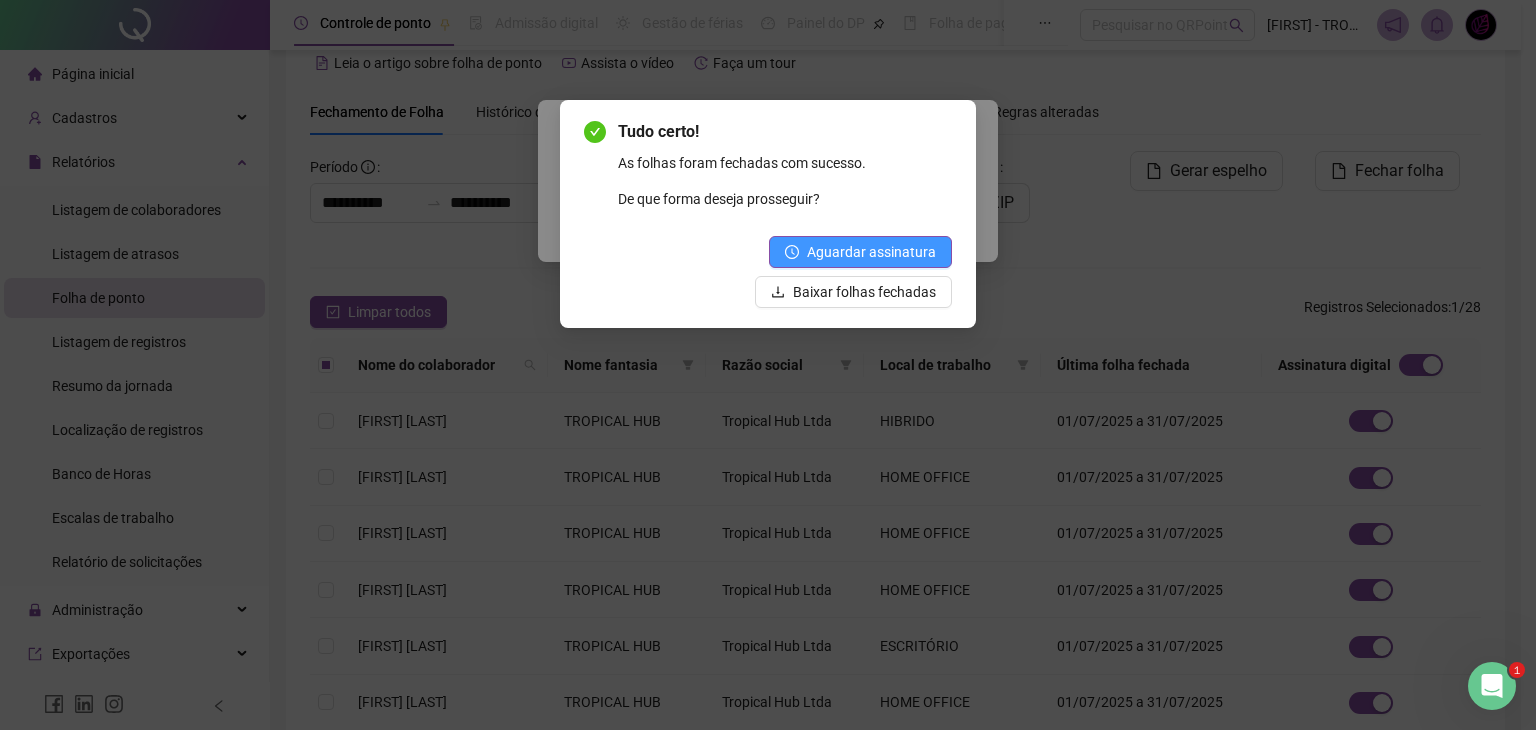 click on "Aguardar assinatura" at bounding box center [871, 252] 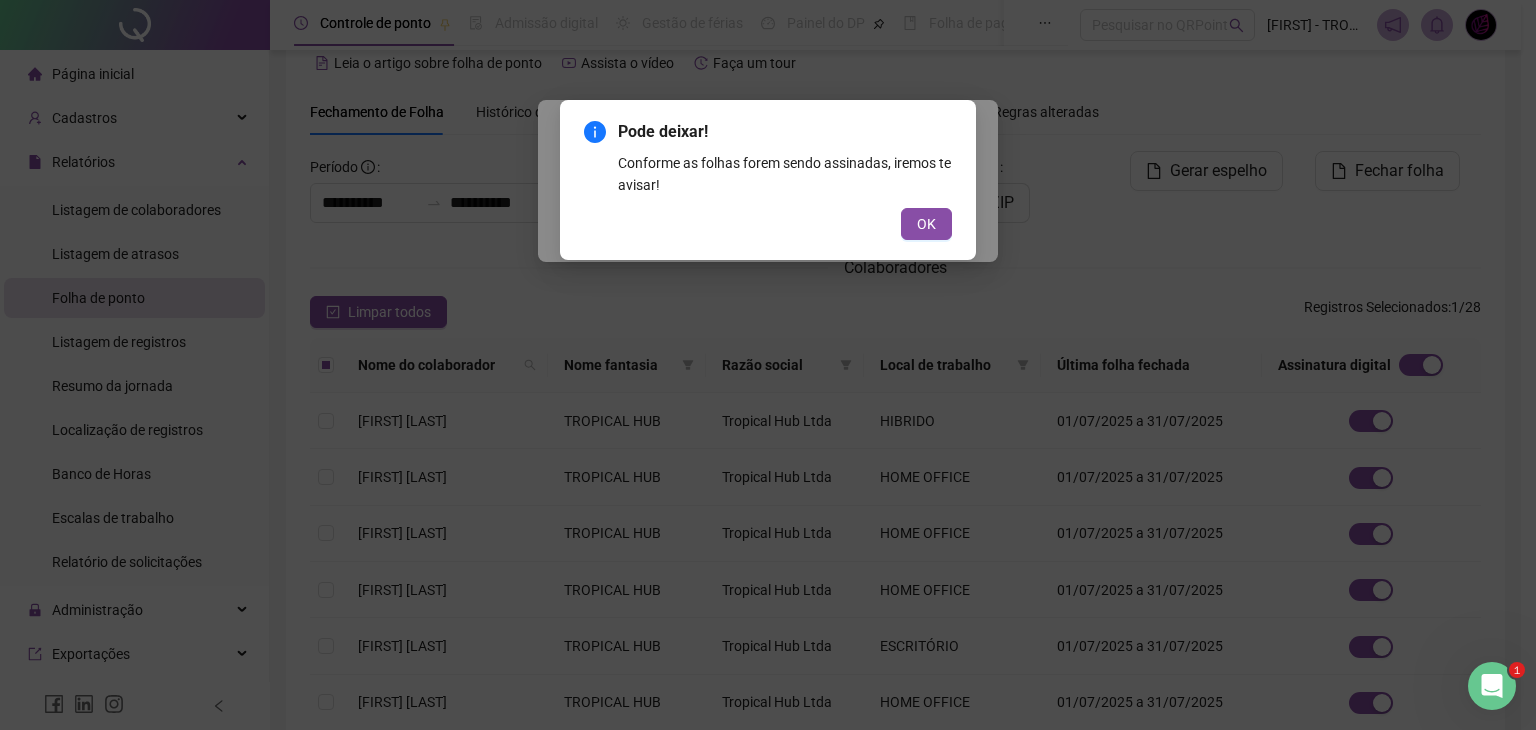 click on "OK" at bounding box center (926, 224) 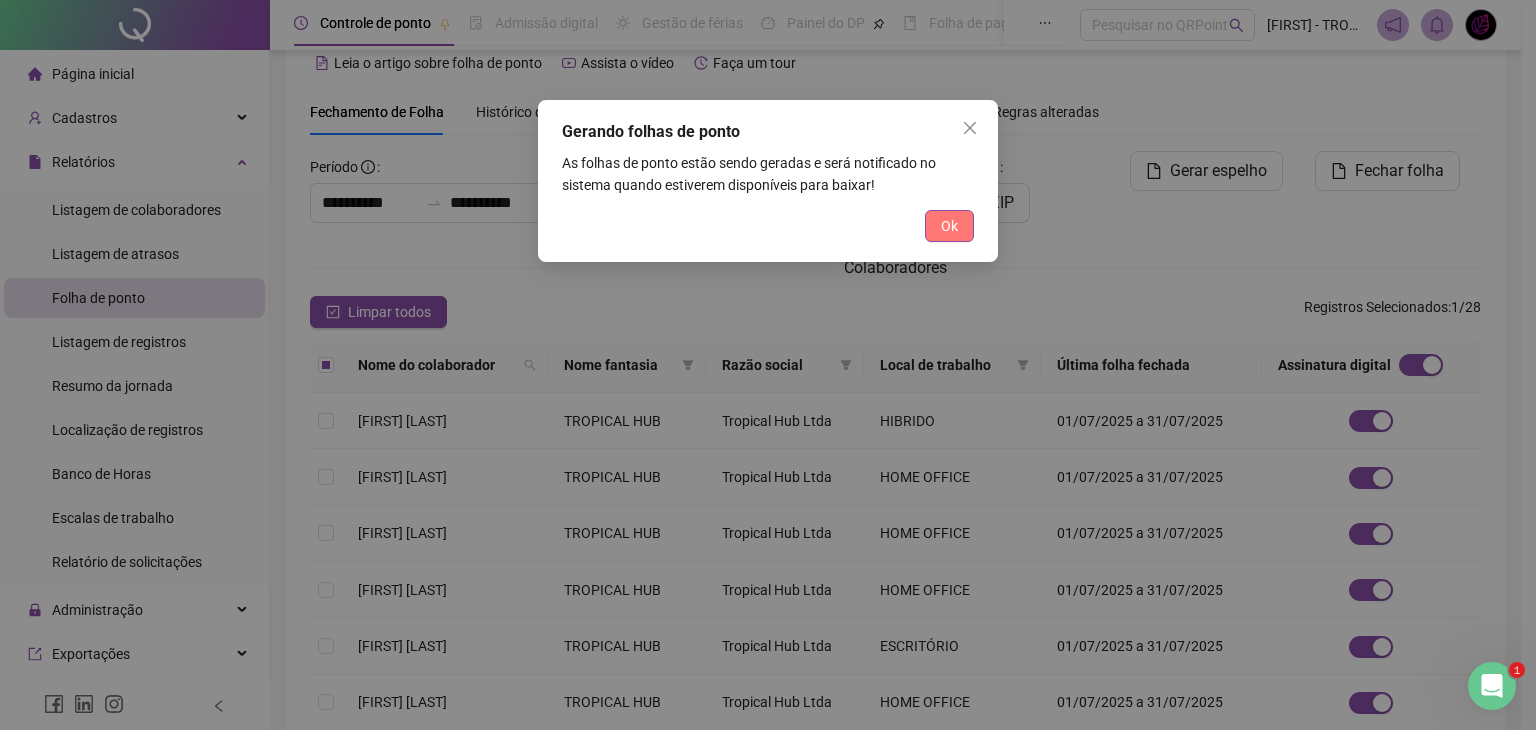 click on "Ok" at bounding box center [949, 226] 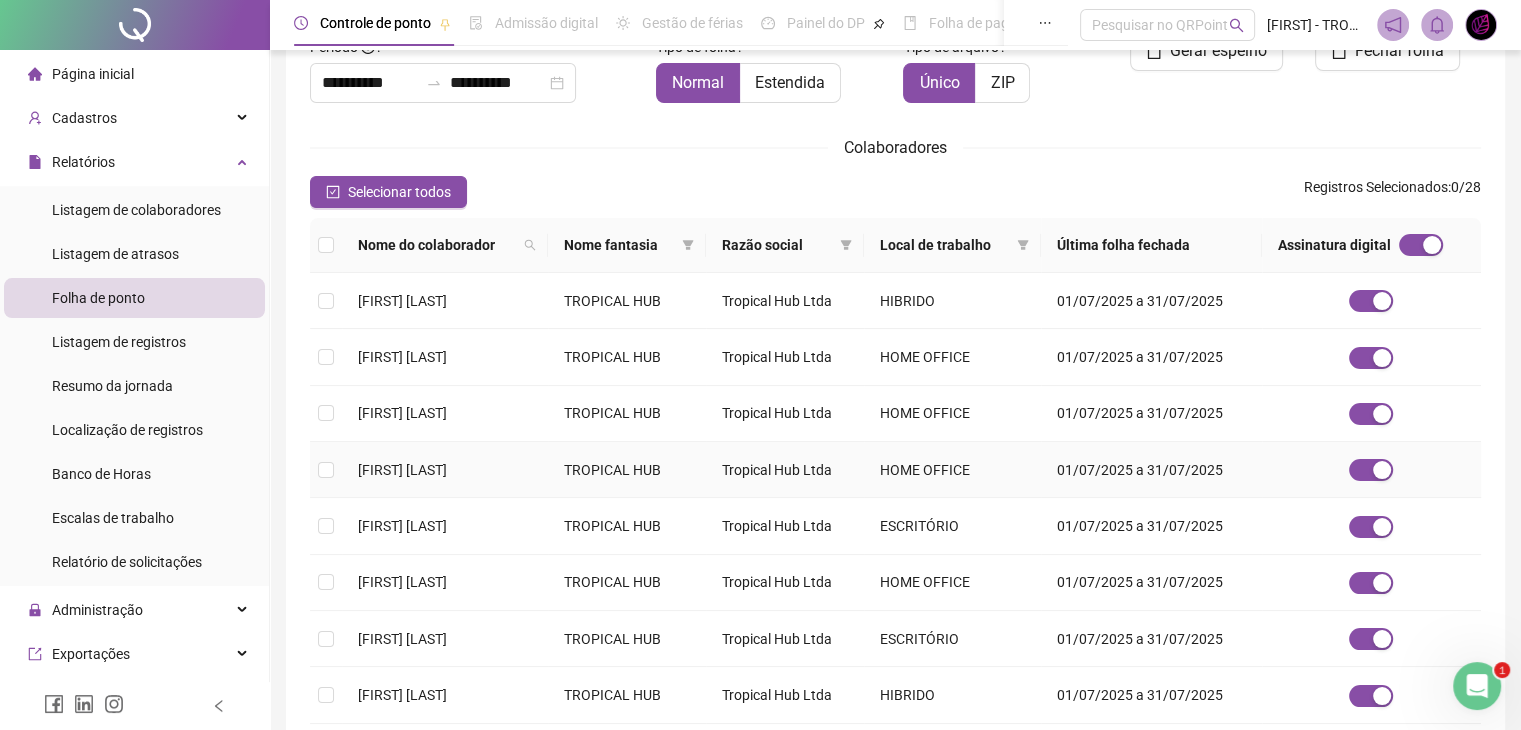 scroll, scrollTop: 441, scrollLeft: 0, axis: vertical 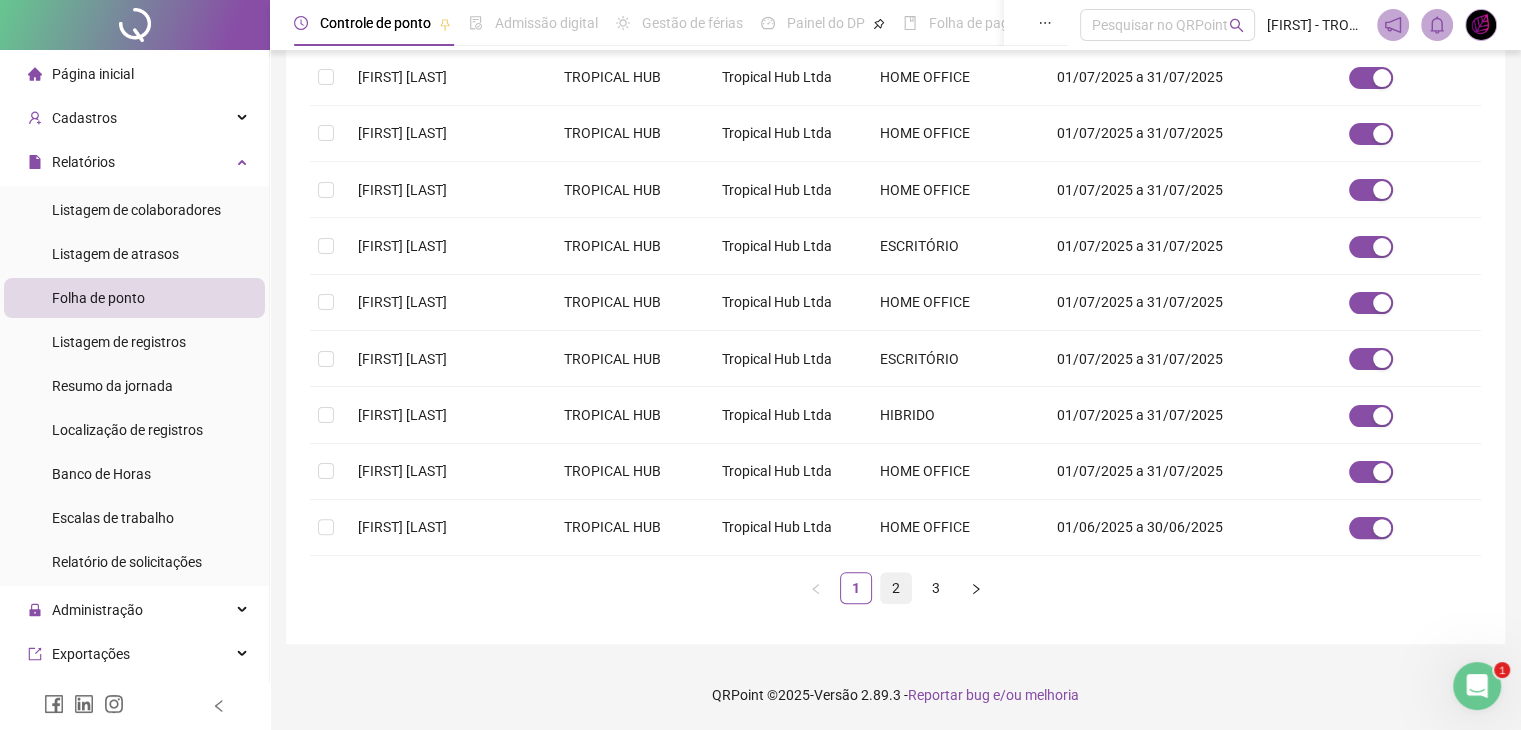 click on "2" at bounding box center [896, 588] 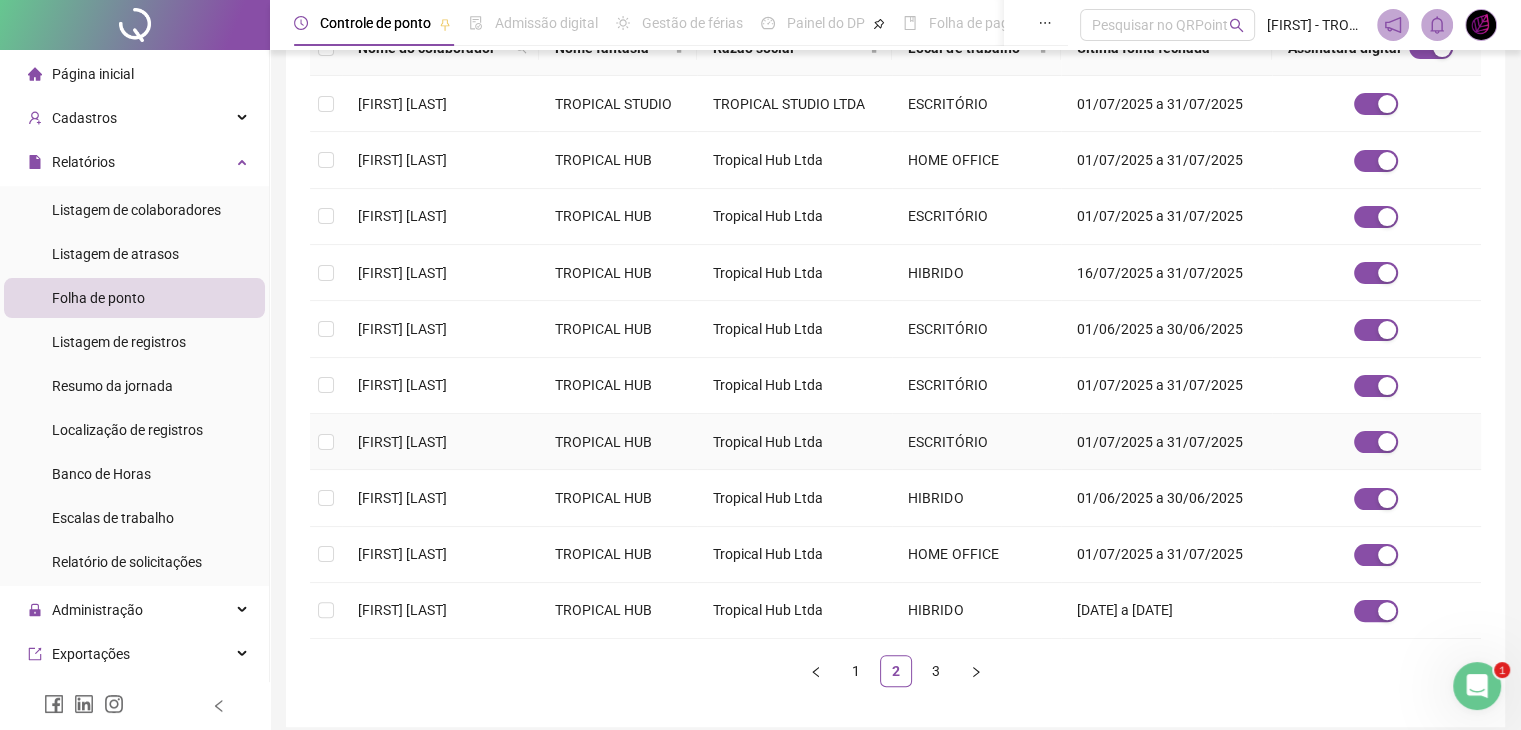 scroll, scrollTop: 433, scrollLeft: 0, axis: vertical 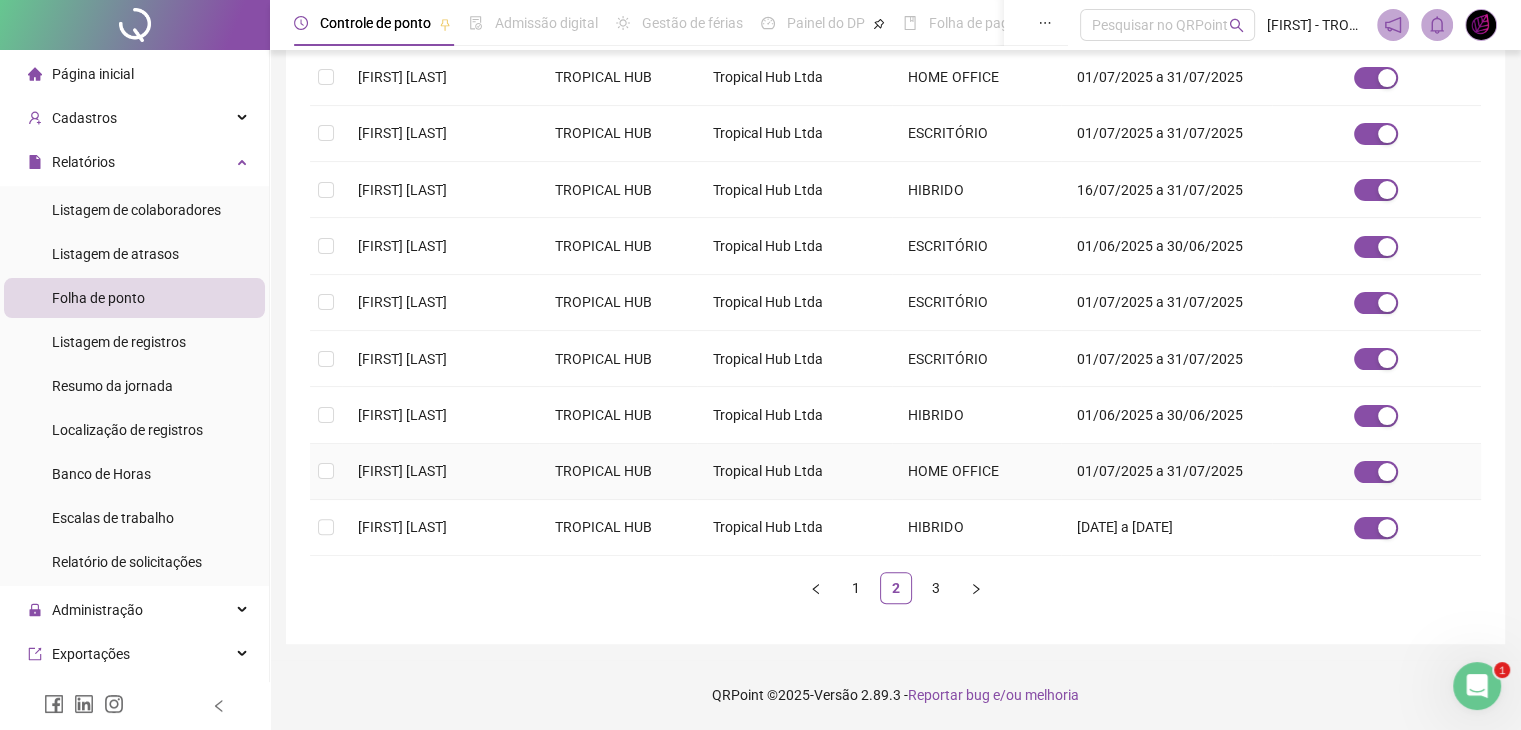 click on "TROPICAL HUB" at bounding box center (618, 472) 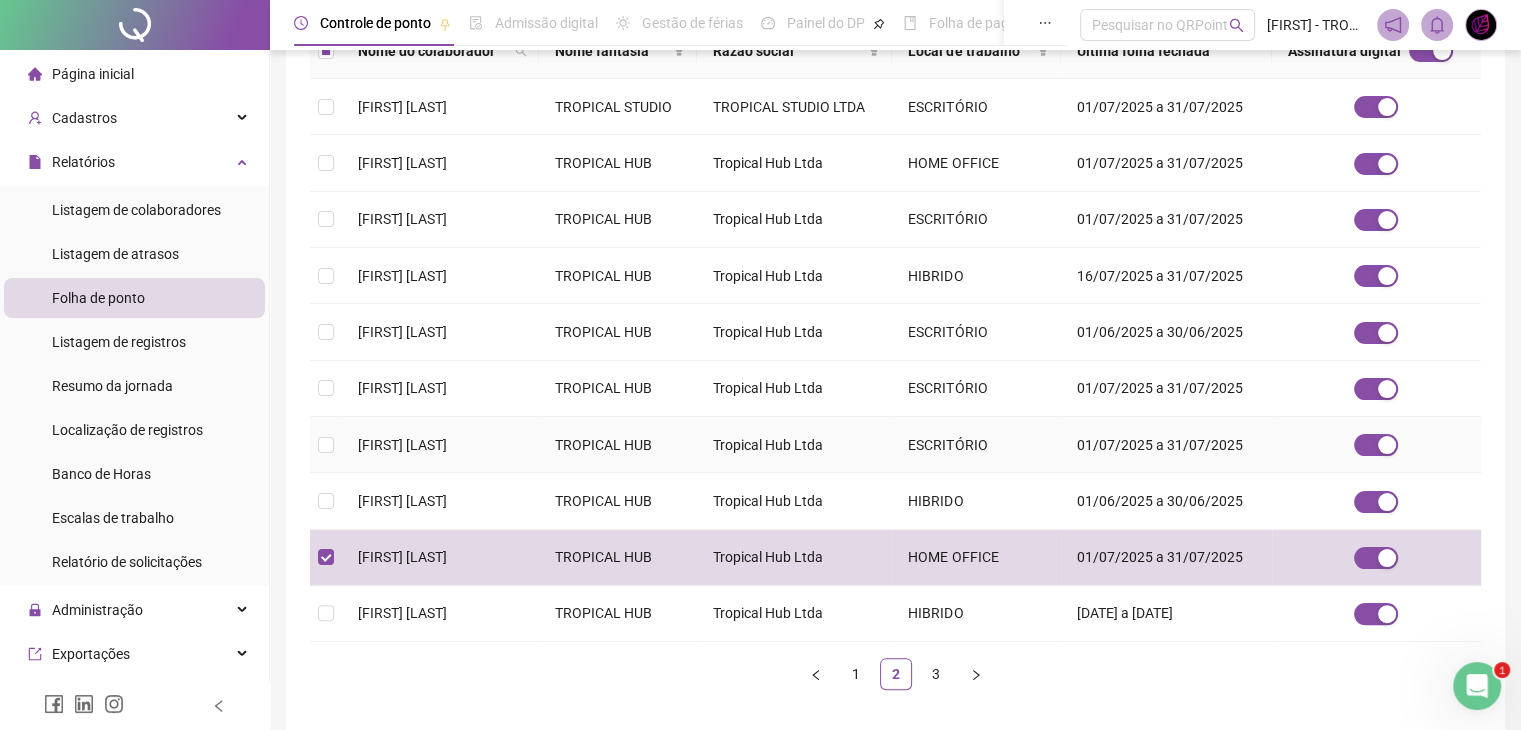 scroll, scrollTop: 441, scrollLeft: 0, axis: vertical 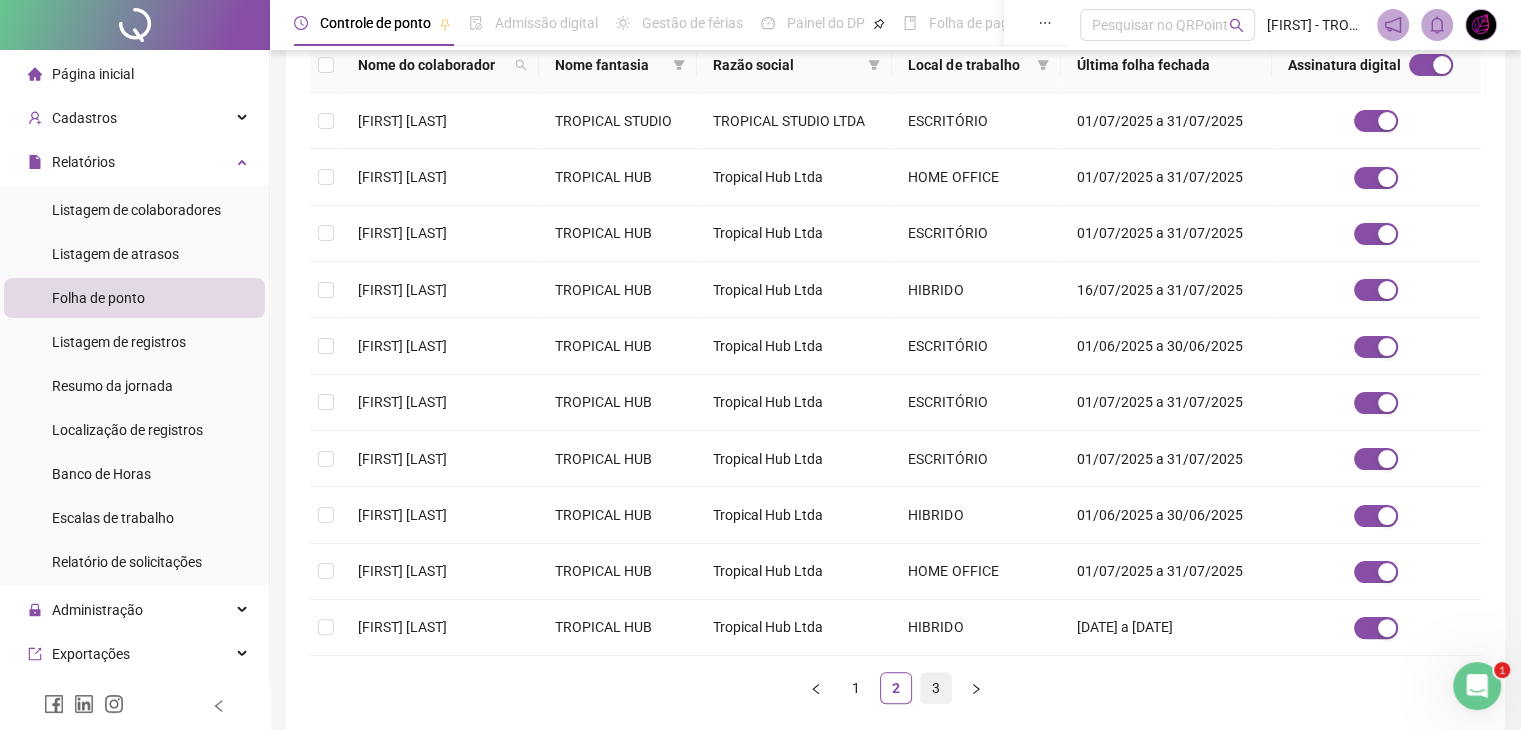 click on "3" at bounding box center [936, 688] 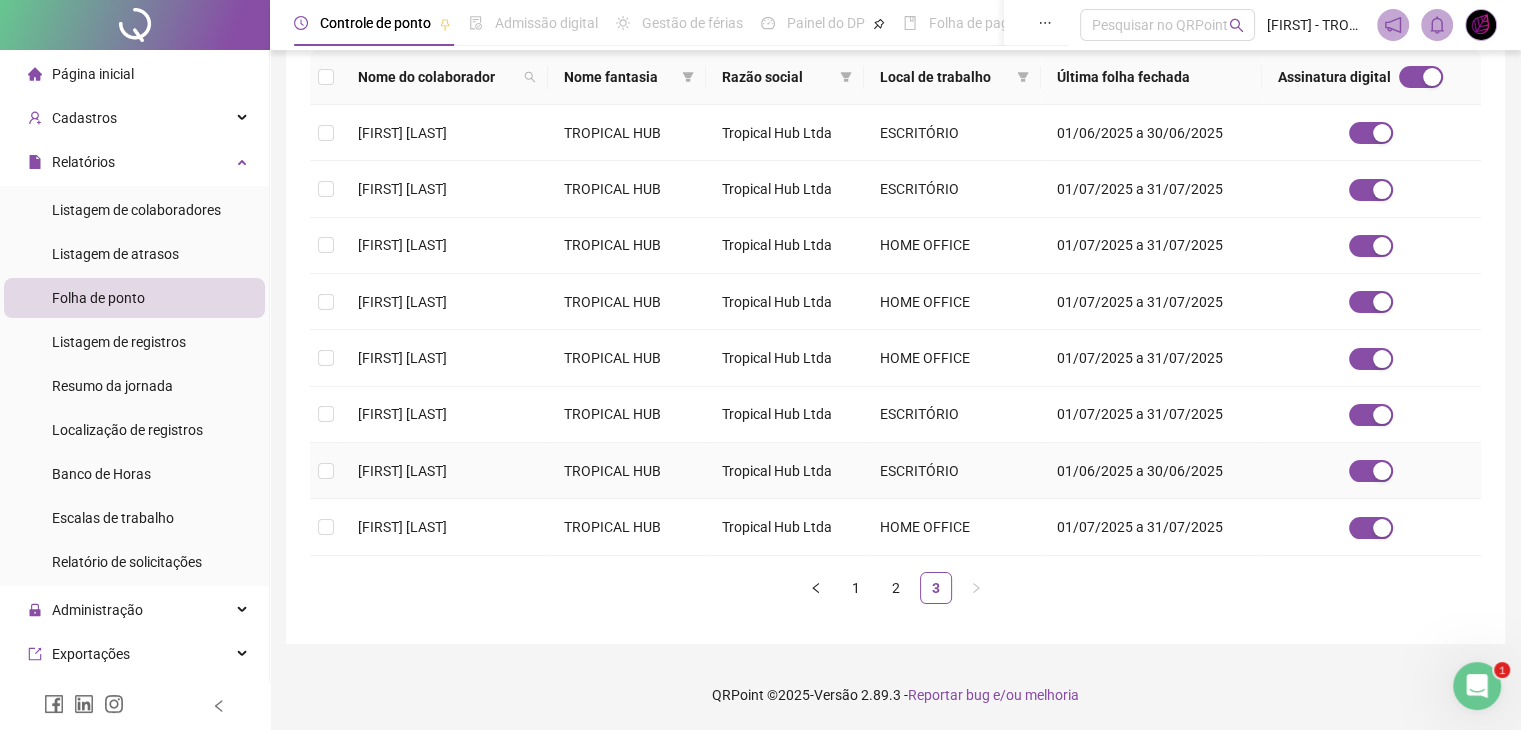 scroll, scrollTop: 327, scrollLeft: 0, axis: vertical 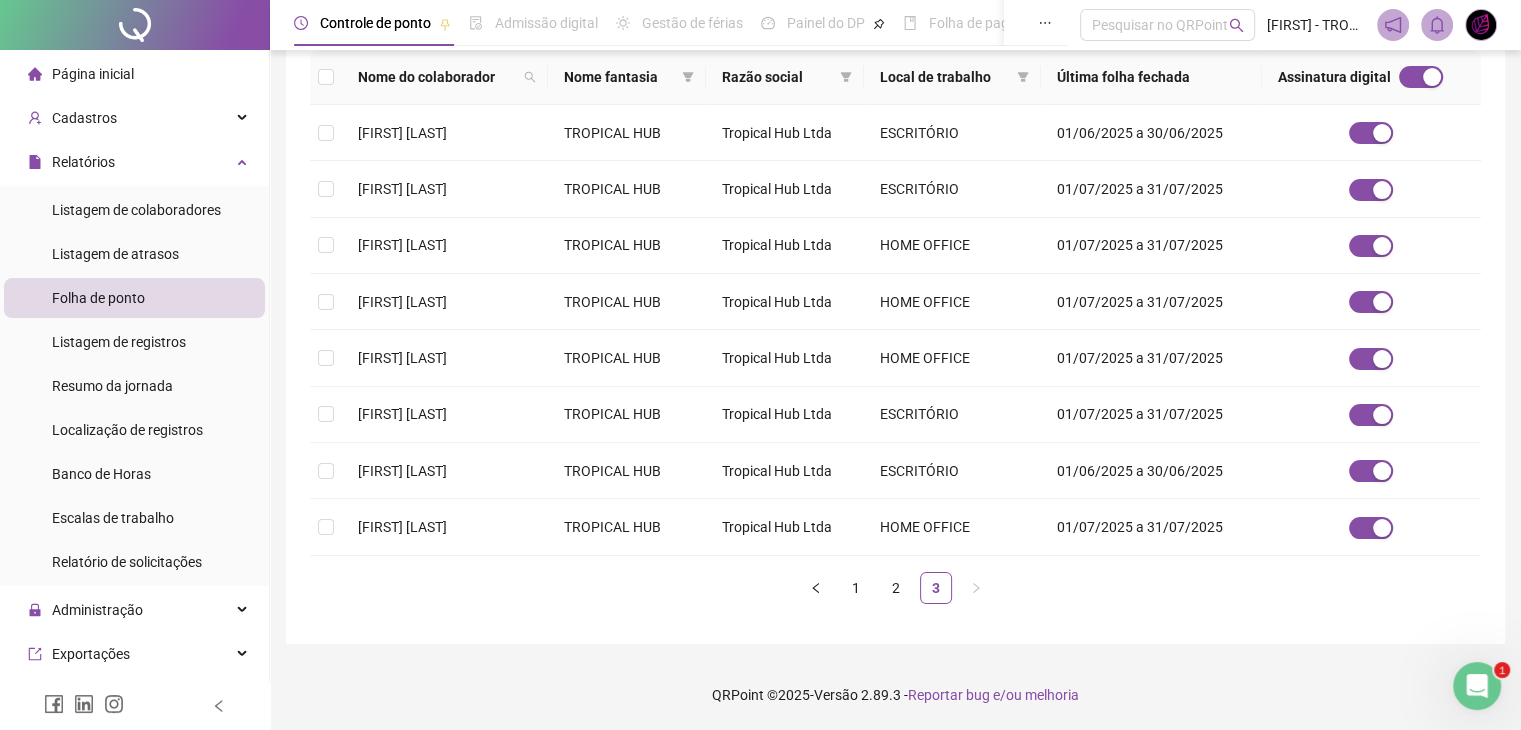click on "1 2 3" at bounding box center (895, 588) 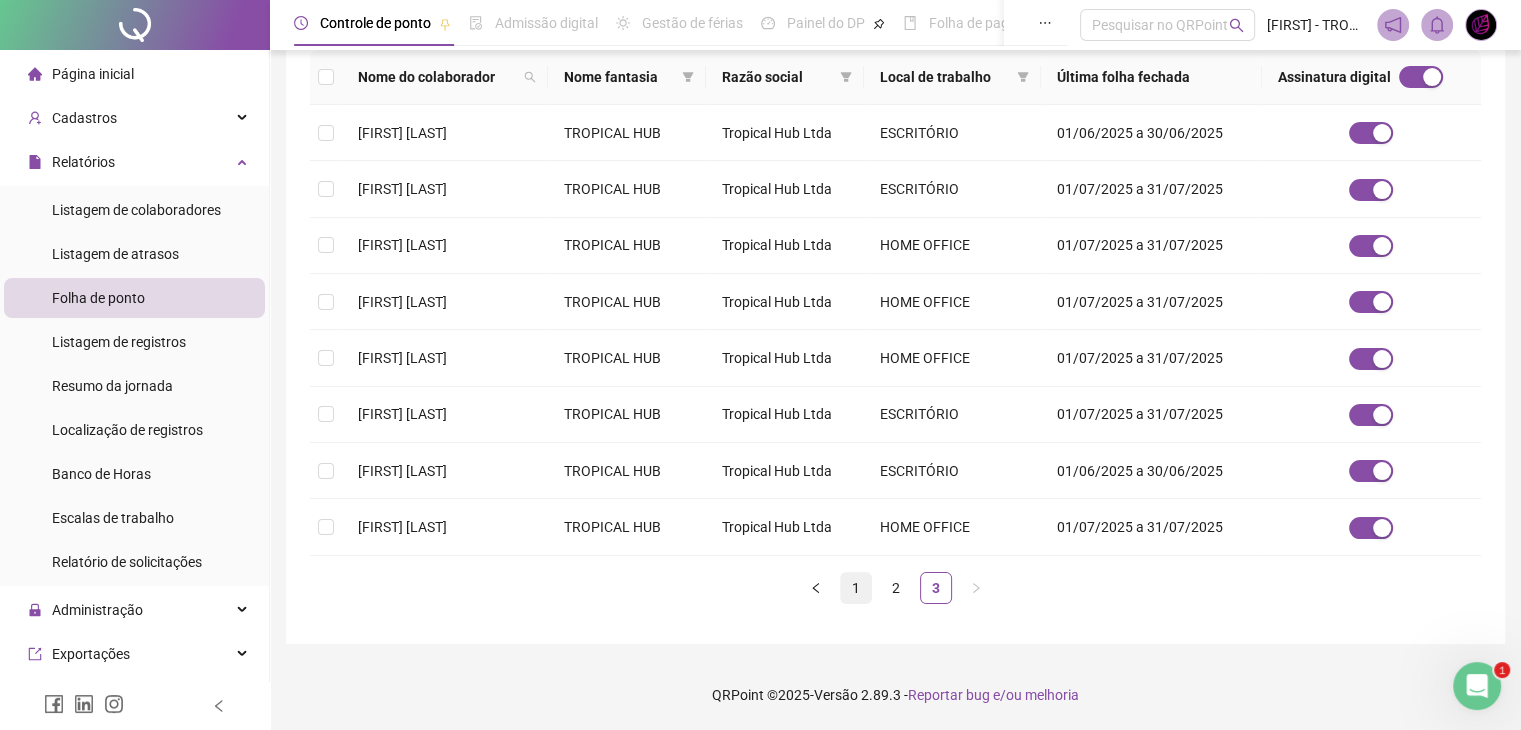 click on "1" at bounding box center (856, 588) 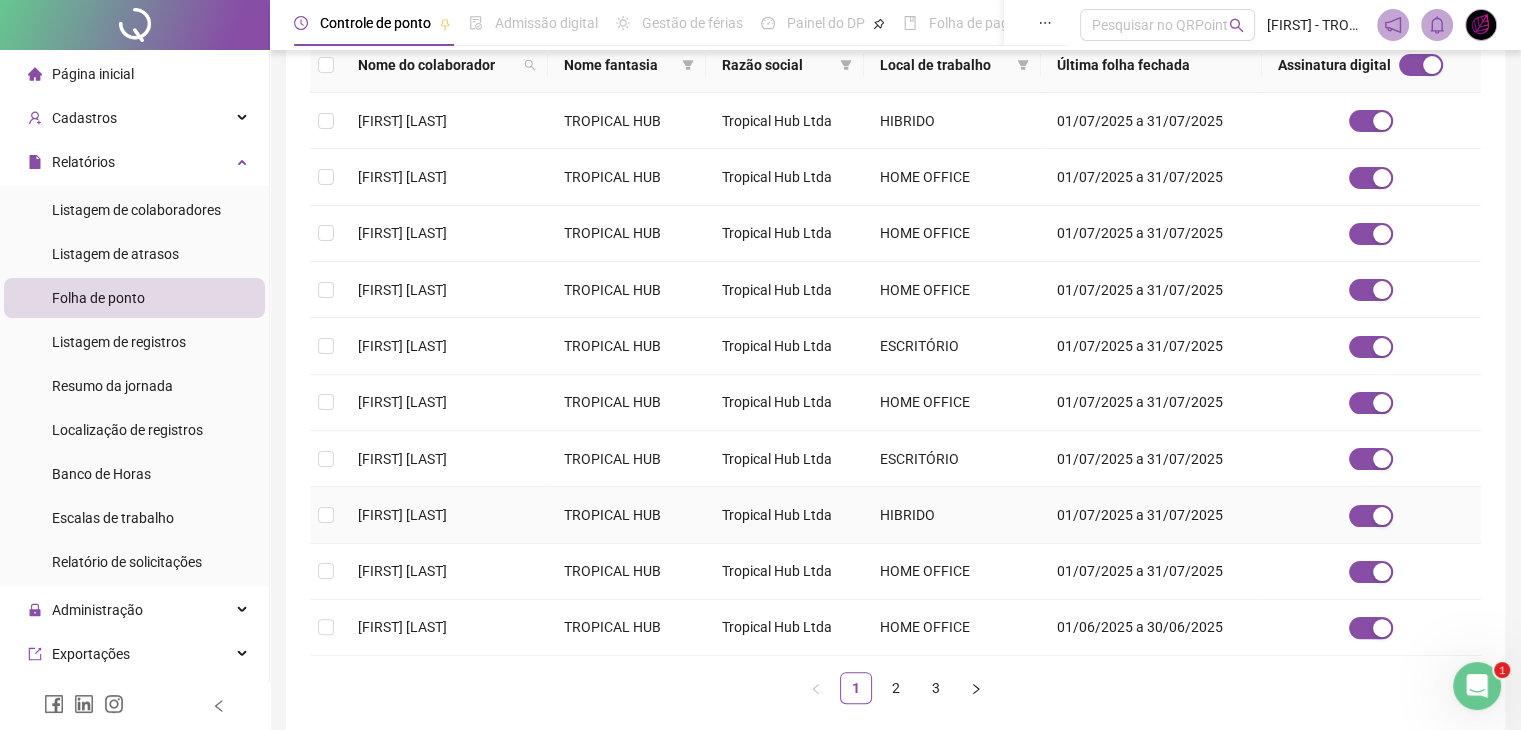 scroll, scrollTop: 433, scrollLeft: 0, axis: vertical 